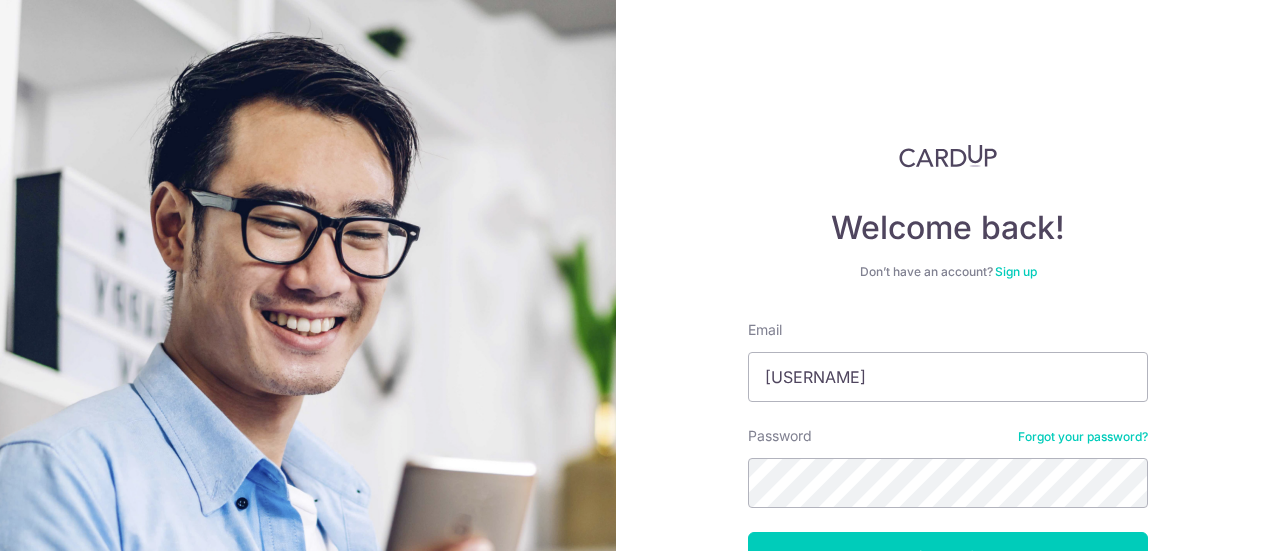 scroll, scrollTop: 0, scrollLeft: 0, axis: both 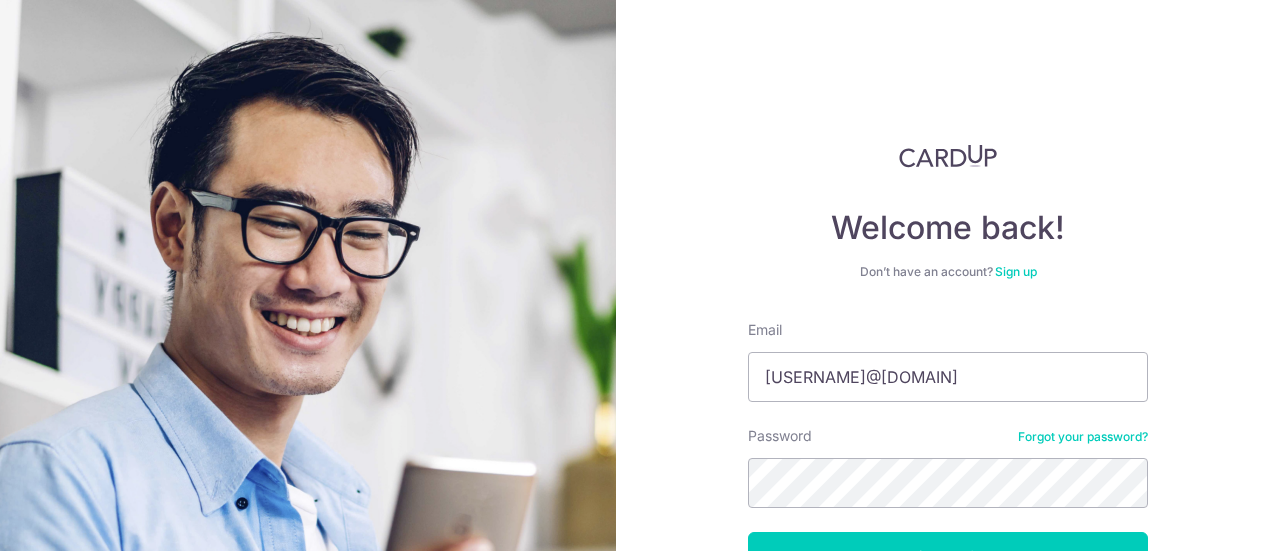 type on "[USERNAME]@[DOMAIN]" 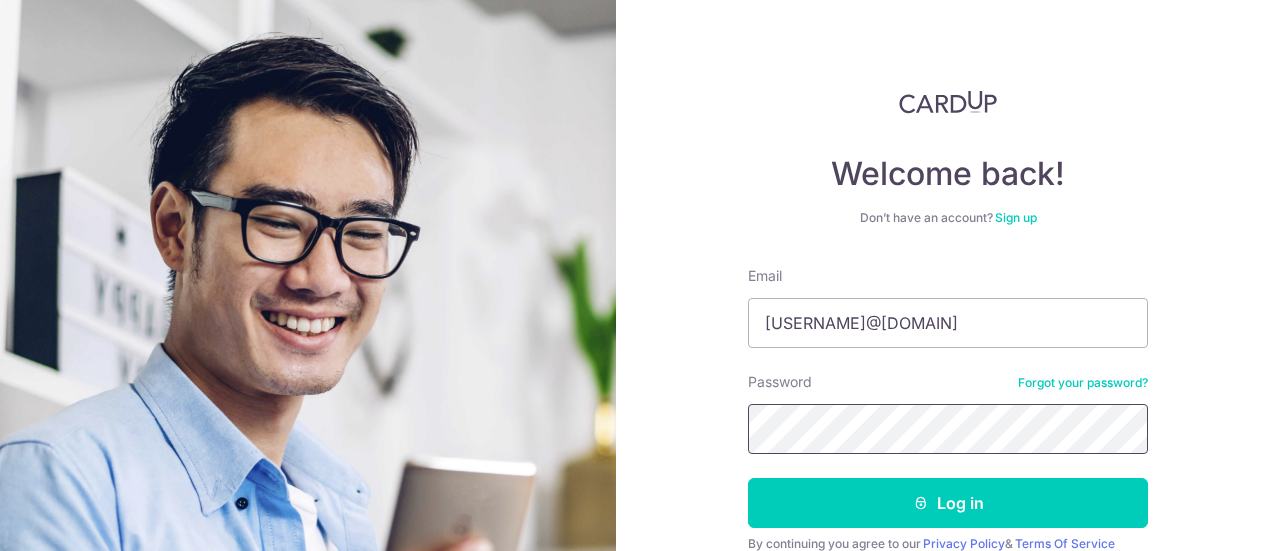 scroll, scrollTop: 100, scrollLeft: 0, axis: vertical 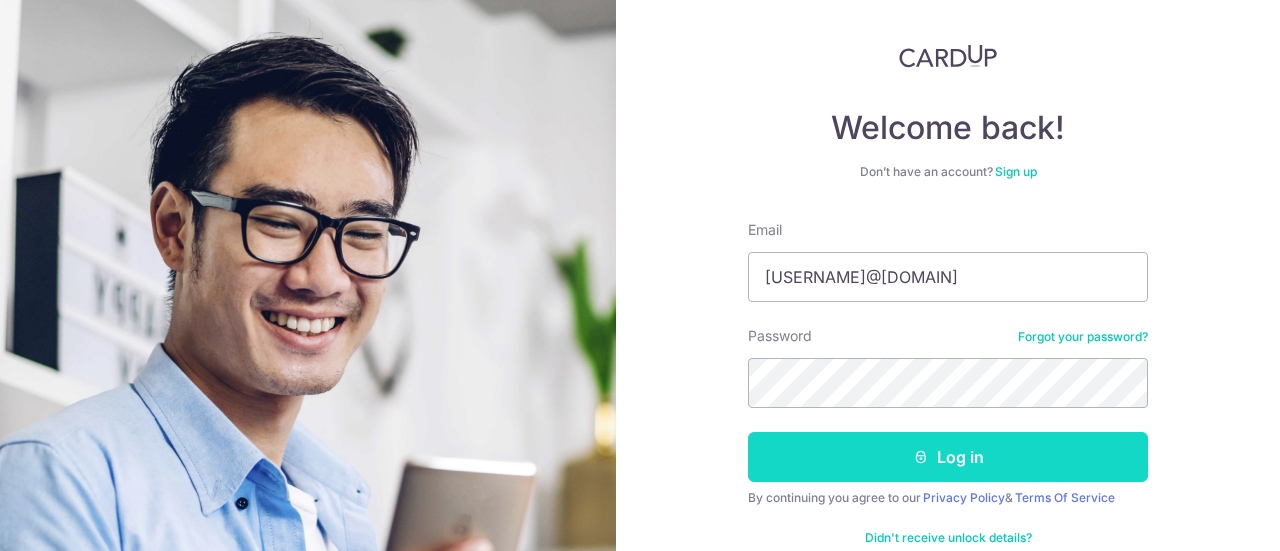 click at bounding box center (921, 457) 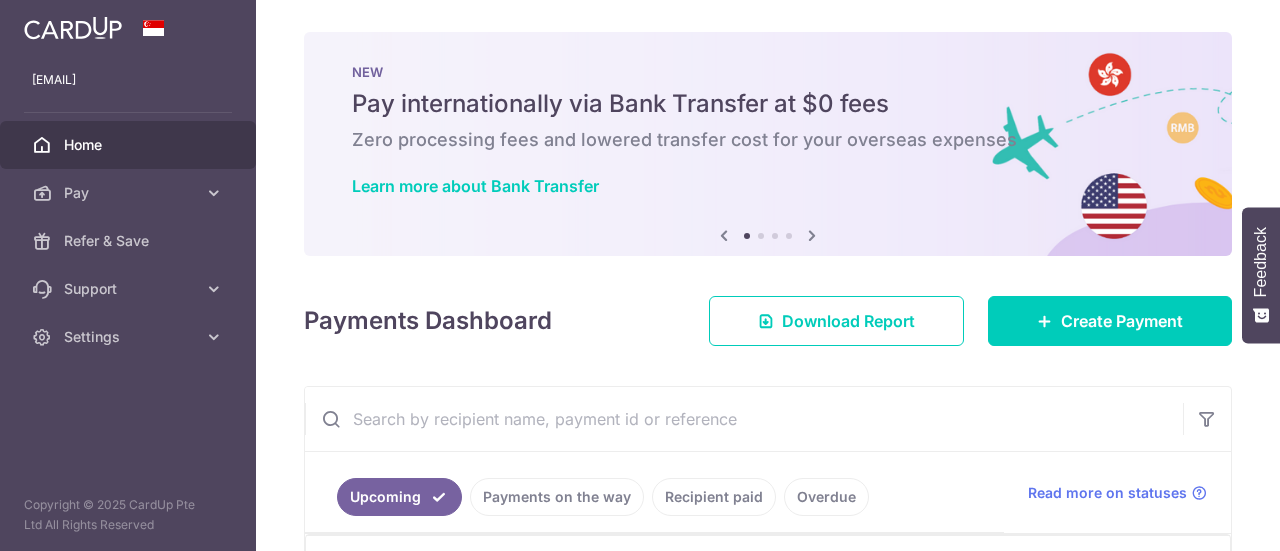 scroll, scrollTop: 0, scrollLeft: 0, axis: both 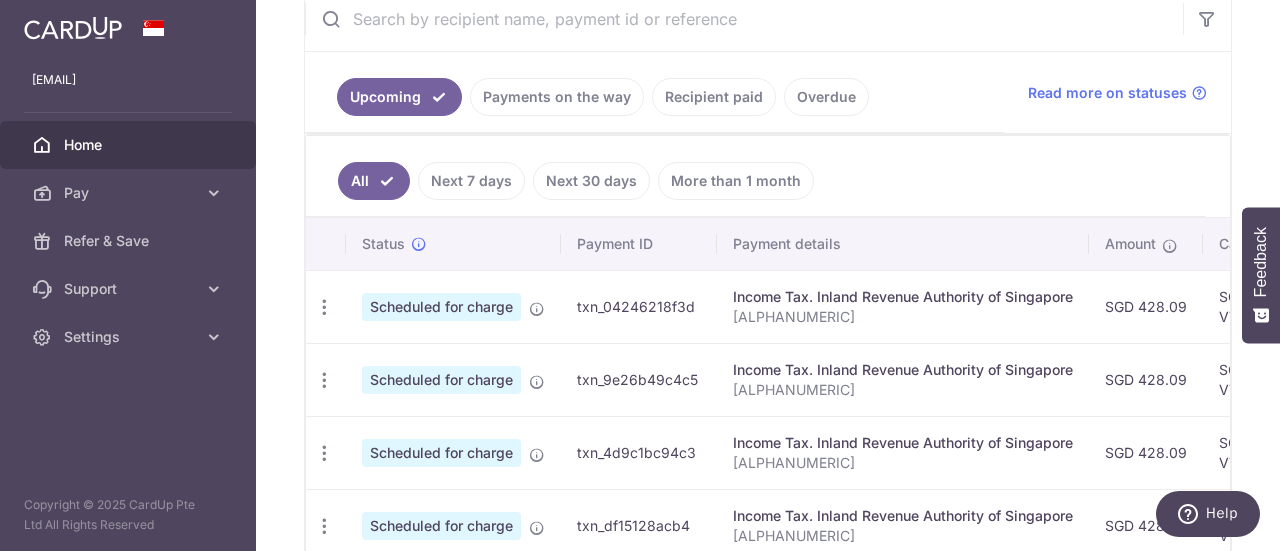 click on "Recipient paid" at bounding box center [714, 97] 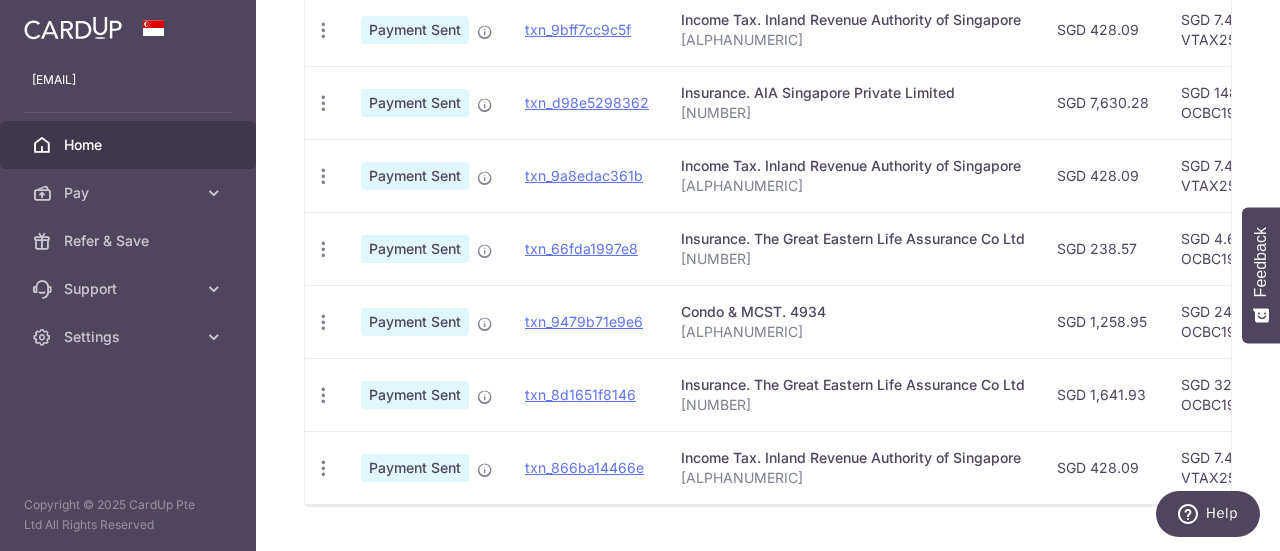 scroll, scrollTop: 600, scrollLeft: 0, axis: vertical 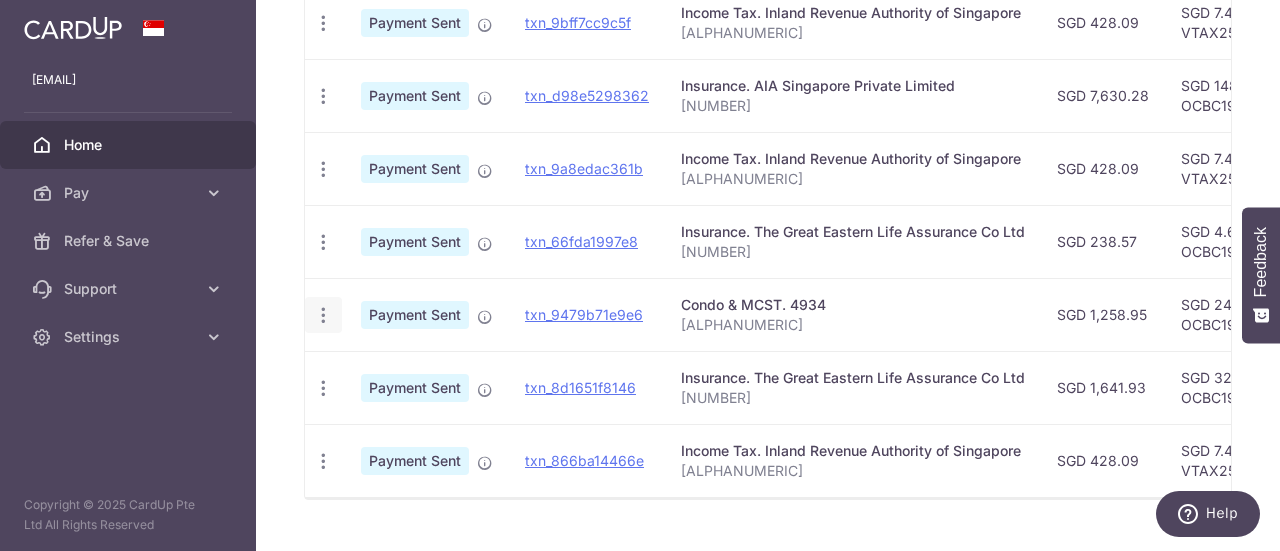 click at bounding box center [323, 23] 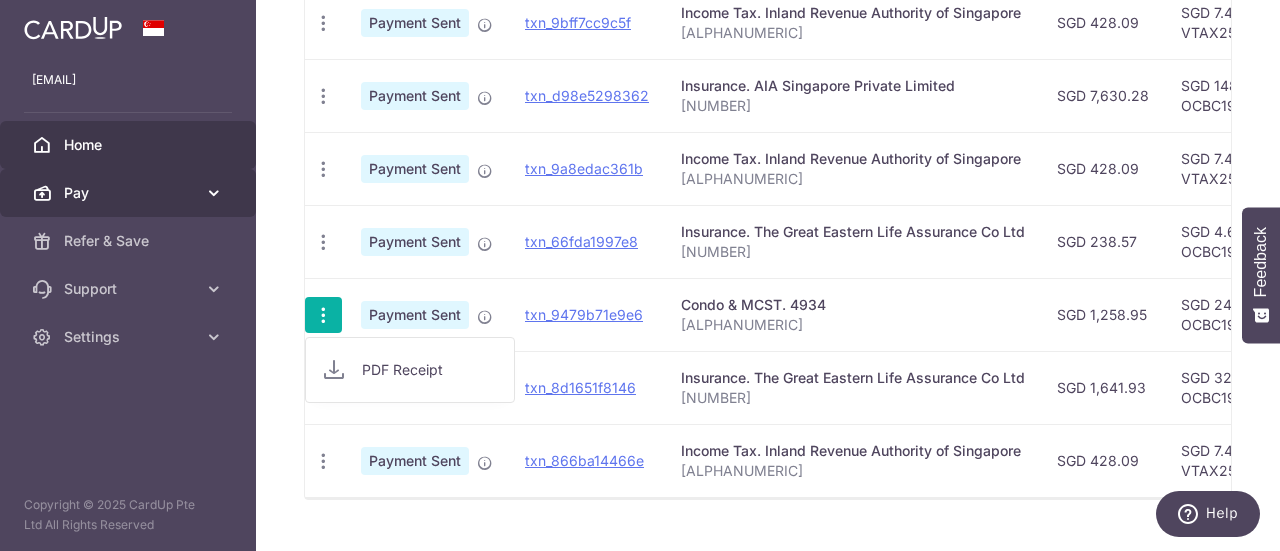 click at bounding box center (214, 193) 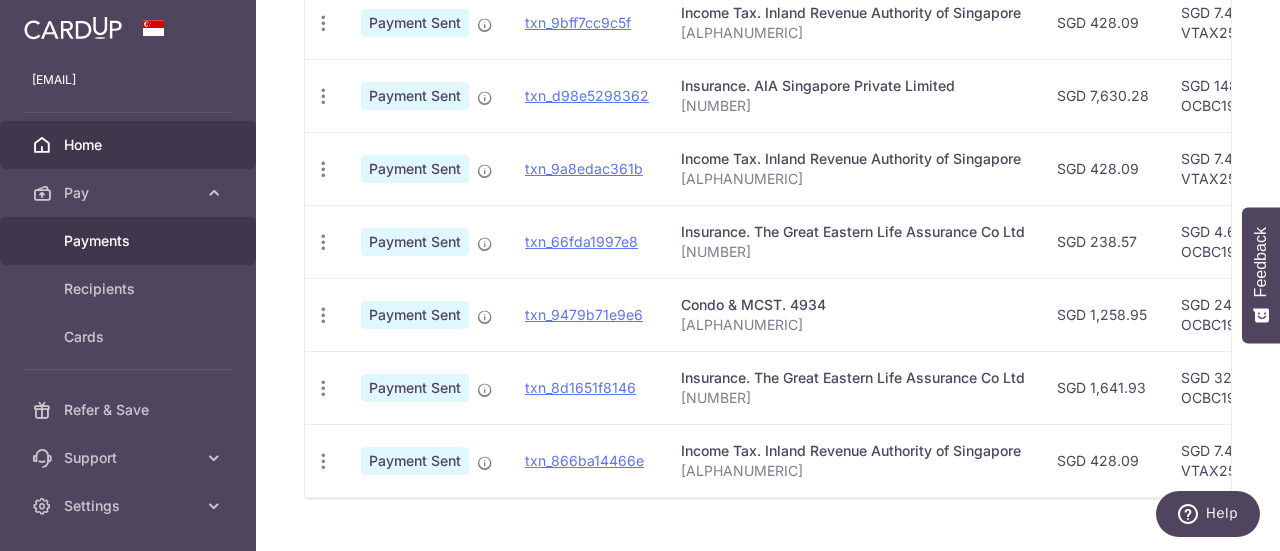 click on "Payments" at bounding box center (130, 241) 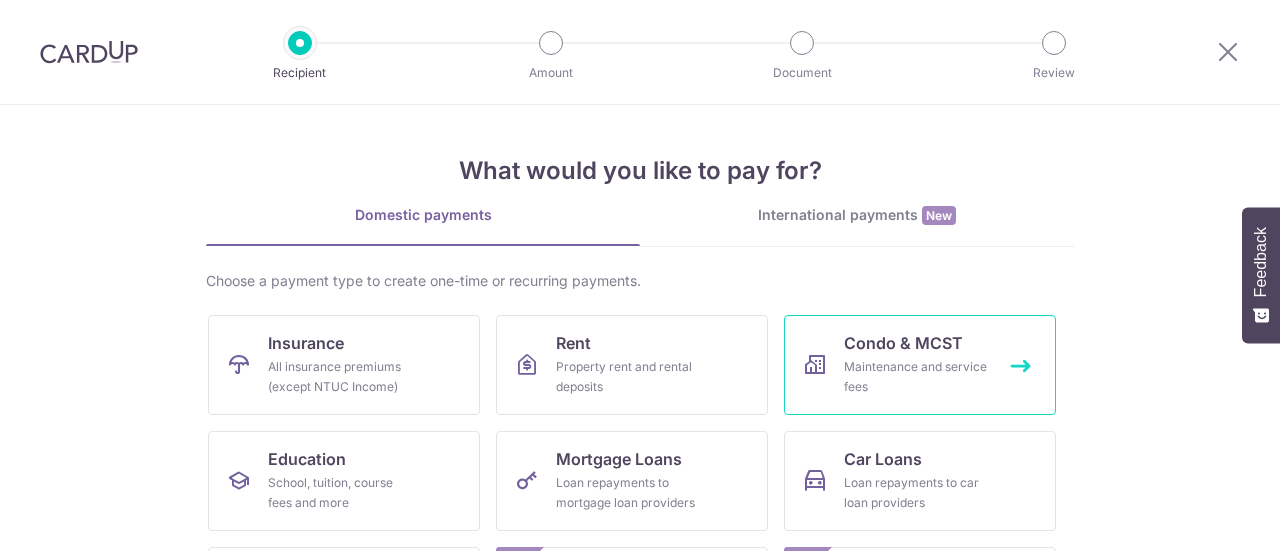 scroll, scrollTop: 0, scrollLeft: 0, axis: both 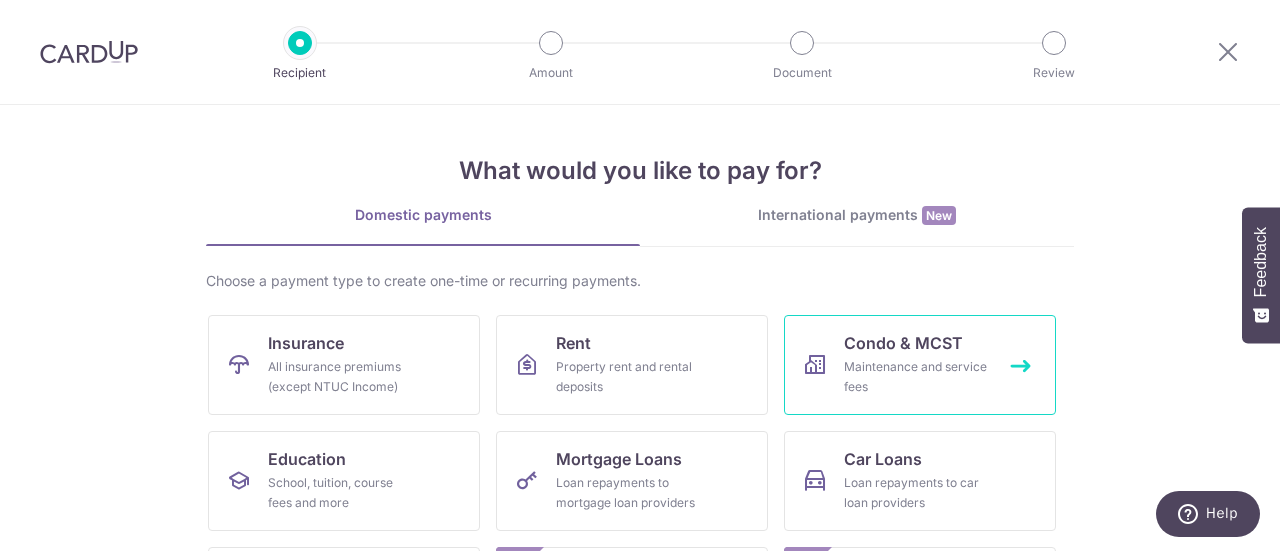 click on "Maintenance and service fees" at bounding box center (916, 377) 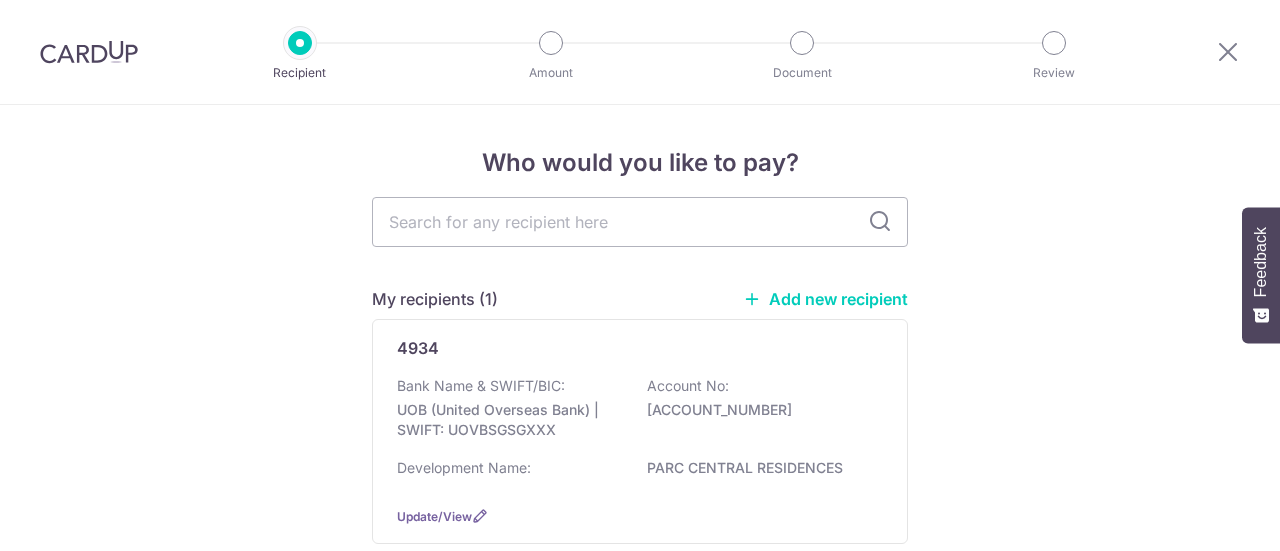 scroll, scrollTop: 0, scrollLeft: 0, axis: both 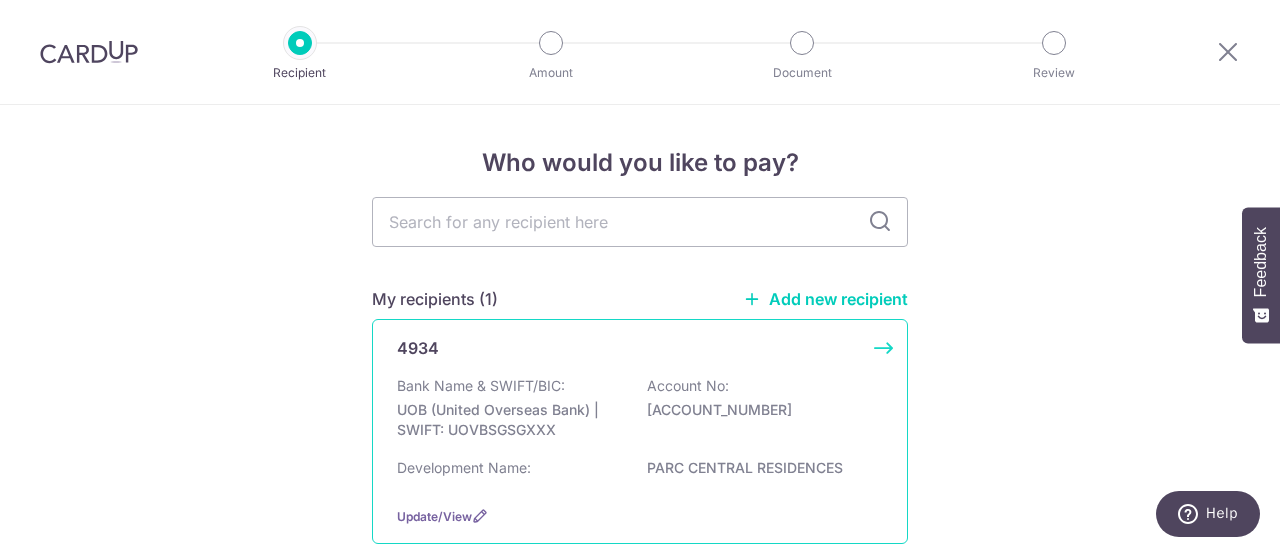 drag, startPoint x: 628, startPoint y: 467, endPoint x: 844, endPoint y: 452, distance: 216.5202 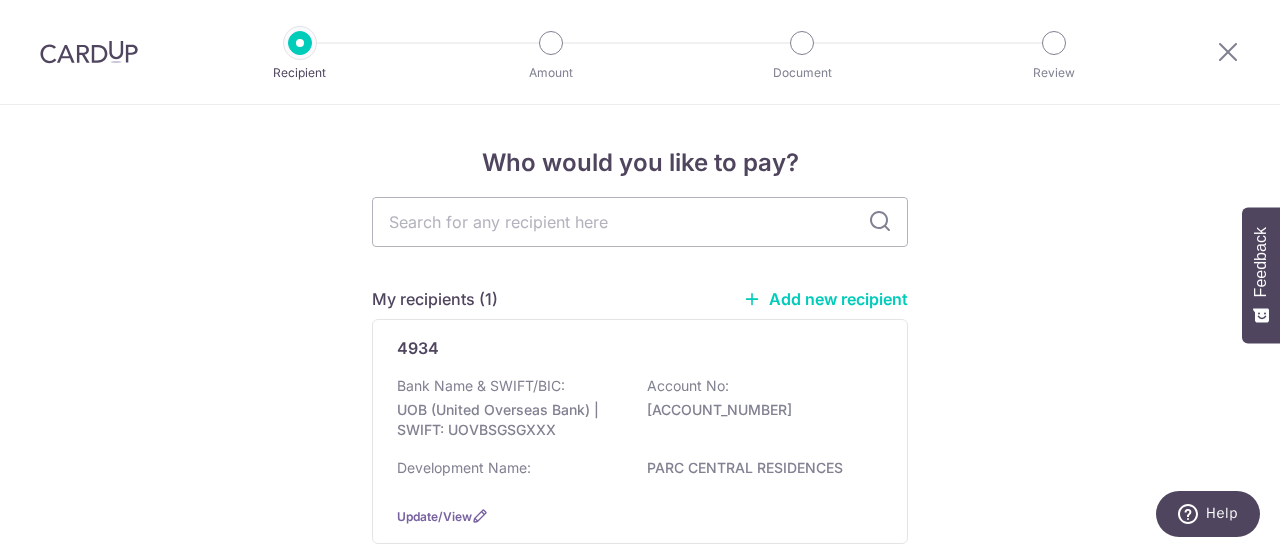 copy on "PARC CENTRAL RESIDENCES" 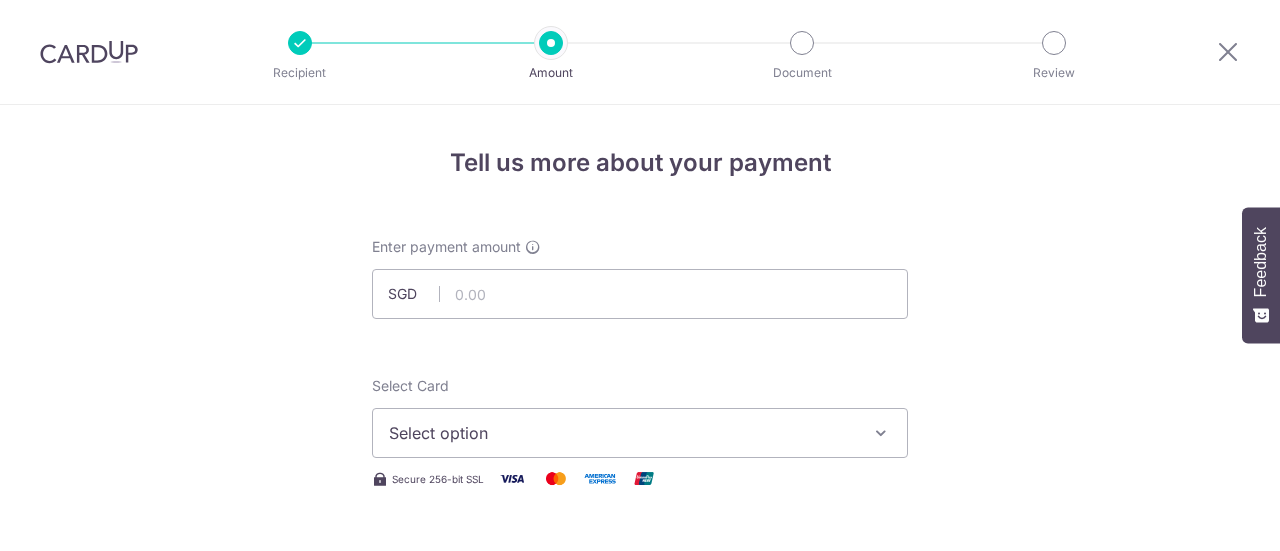 scroll, scrollTop: 0, scrollLeft: 0, axis: both 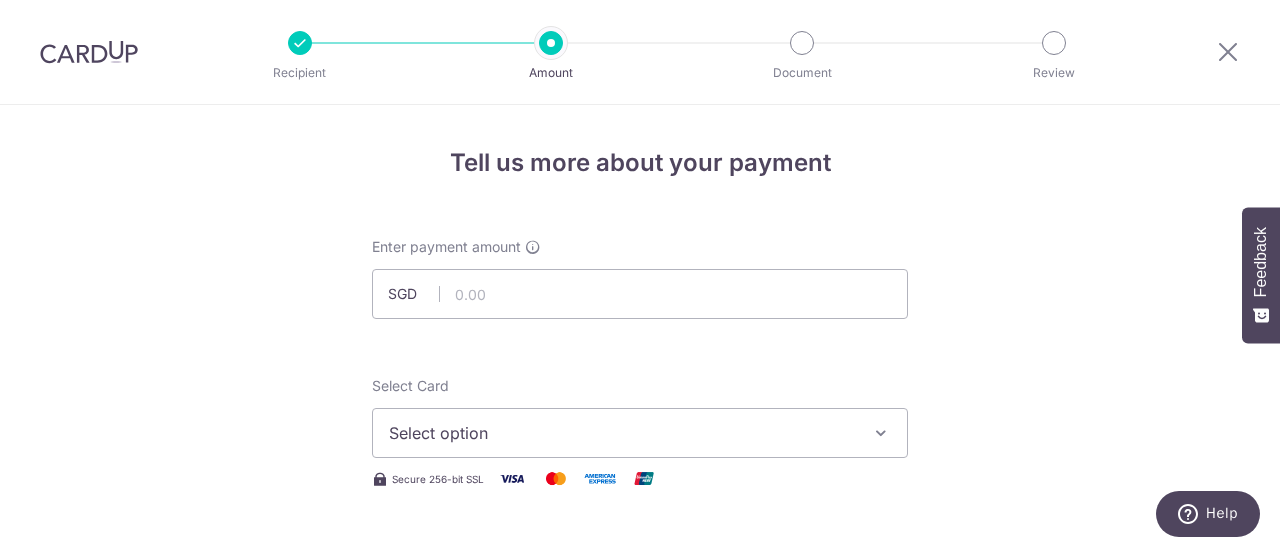 click on "Tell us more about your payment
Enter payment amount
SGD
Select Card
Select option
Add credit card
Your Cards
**** 0285
**** 6794
Secure 256-bit SSL
Text
New card details
Card
Secure 256-bit SSL" at bounding box center (640, 1009) 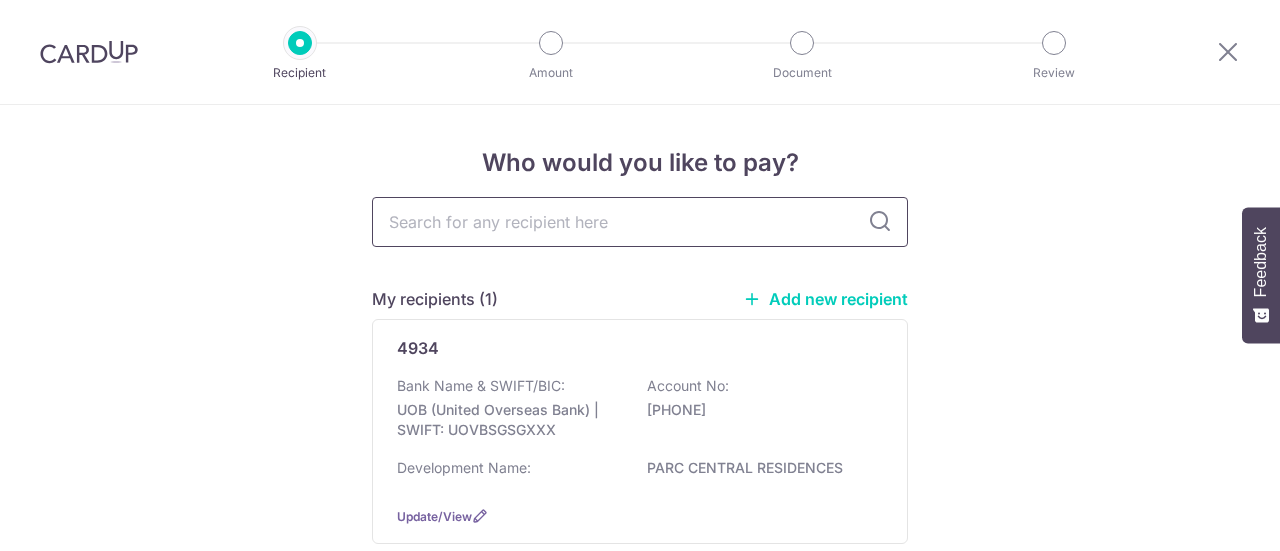 scroll, scrollTop: 0, scrollLeft: 0, axis: both 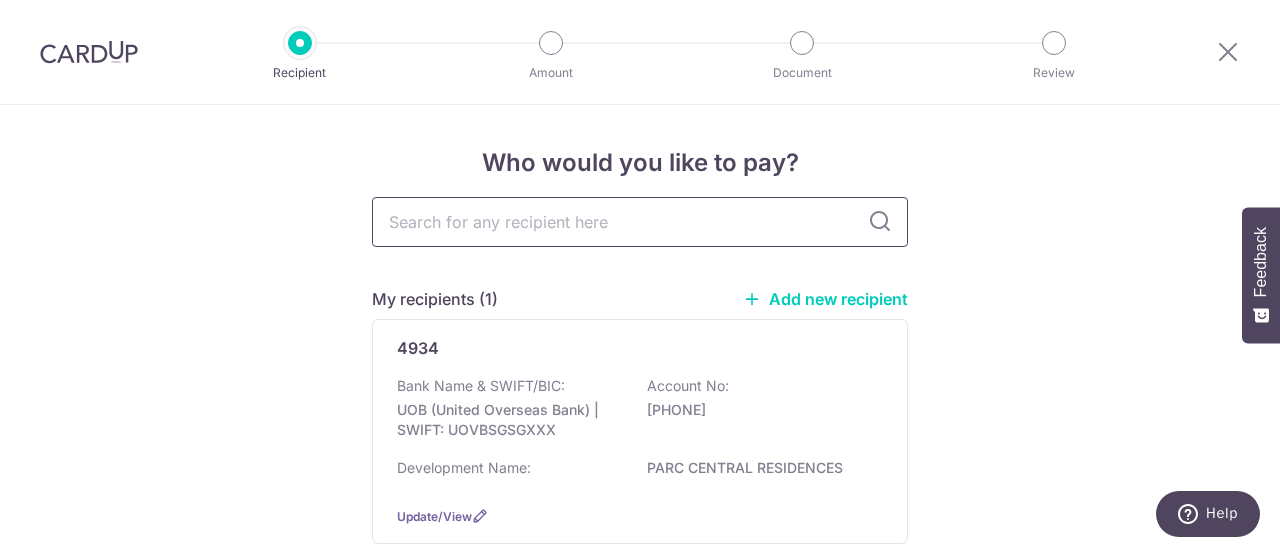 click at bounding box center [640, 222] 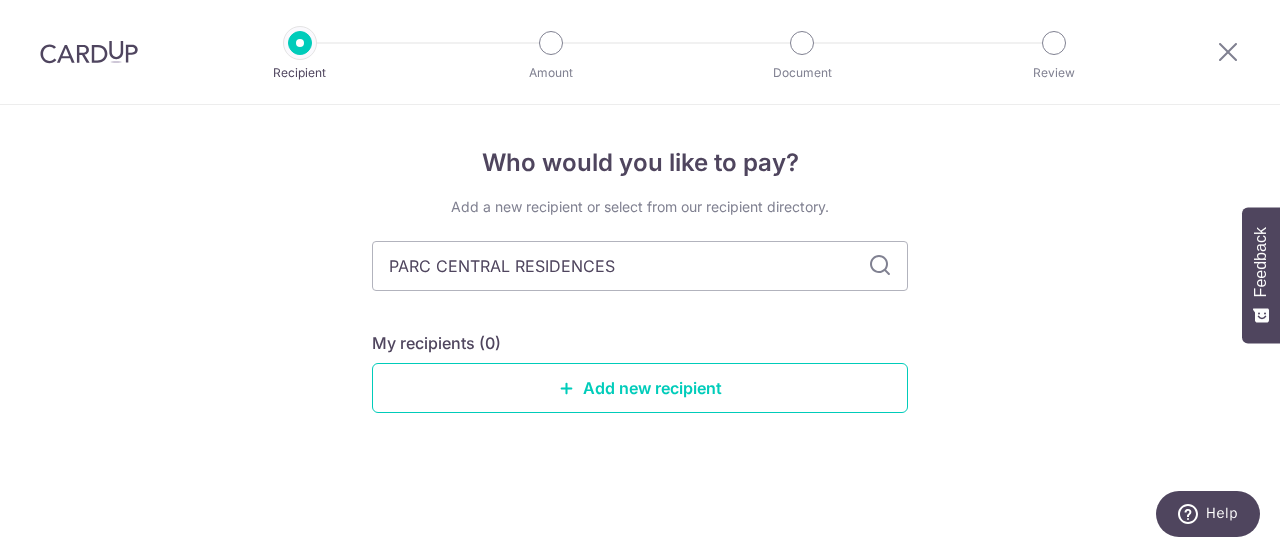 click on "Add a new recipient or select from our recipient directory.
[ADDRESS]
My recipients (0)
Add new recipient" at bounding box center [640, 321] 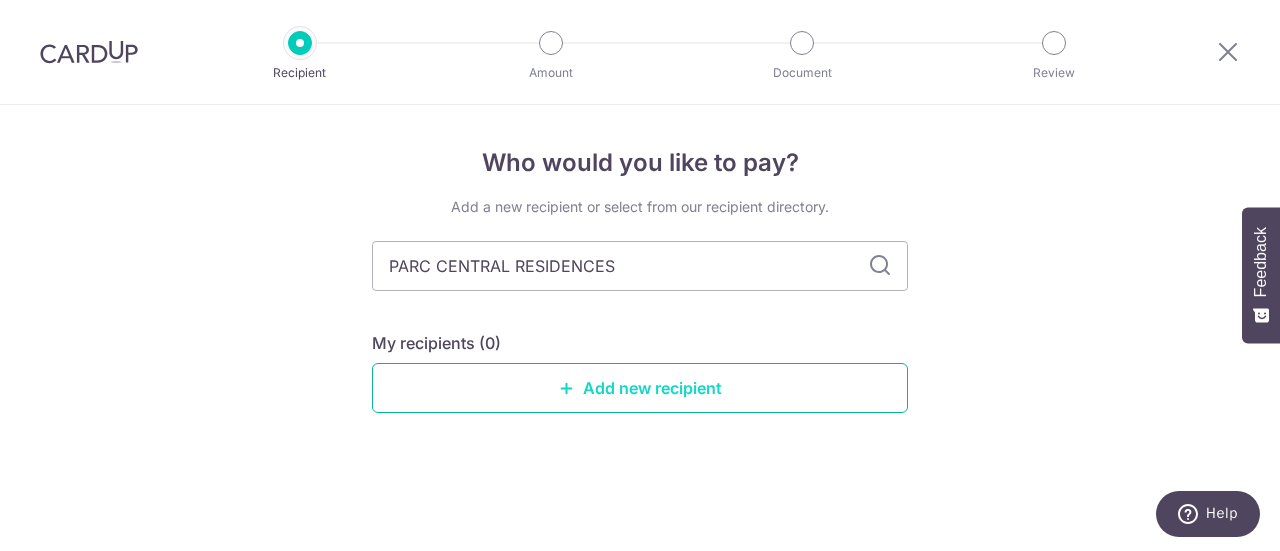 click on "Add new recipient" at bounding box center [640, 388] 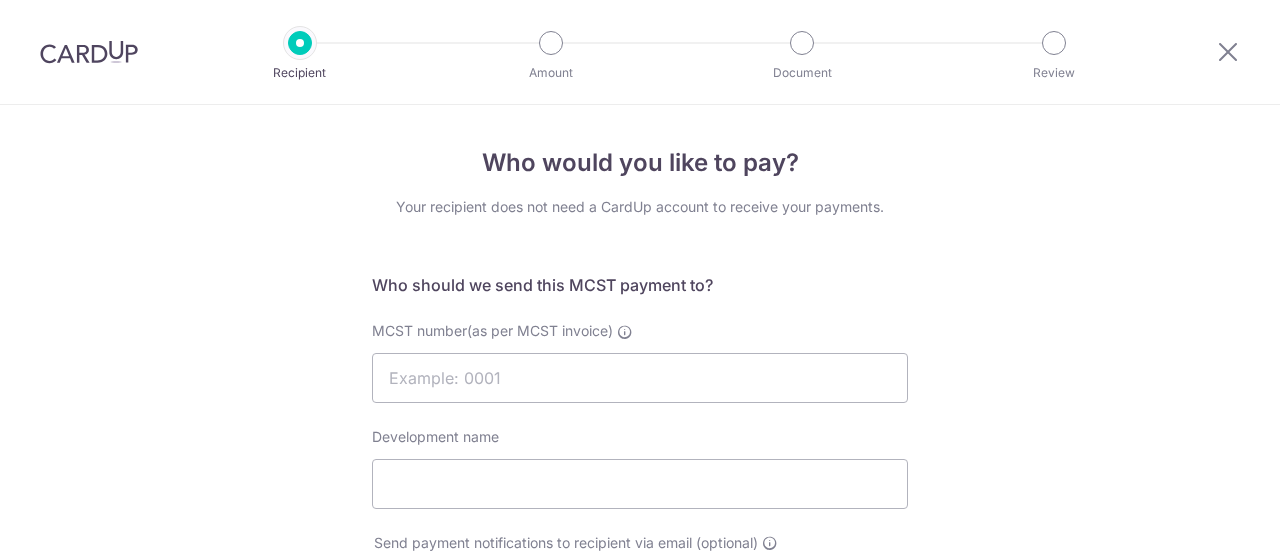 scroll, scrollTop: 0, scrollLeft: 0, axis: both 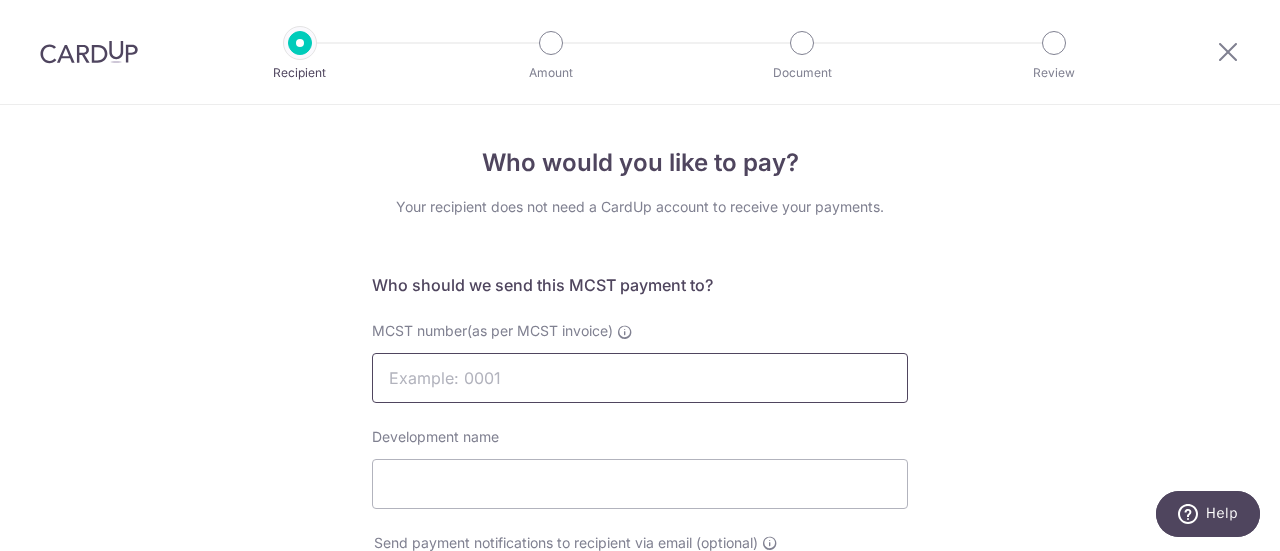 click on "MCST number(as per MCST invoice)" at bounding box center (640, 378) 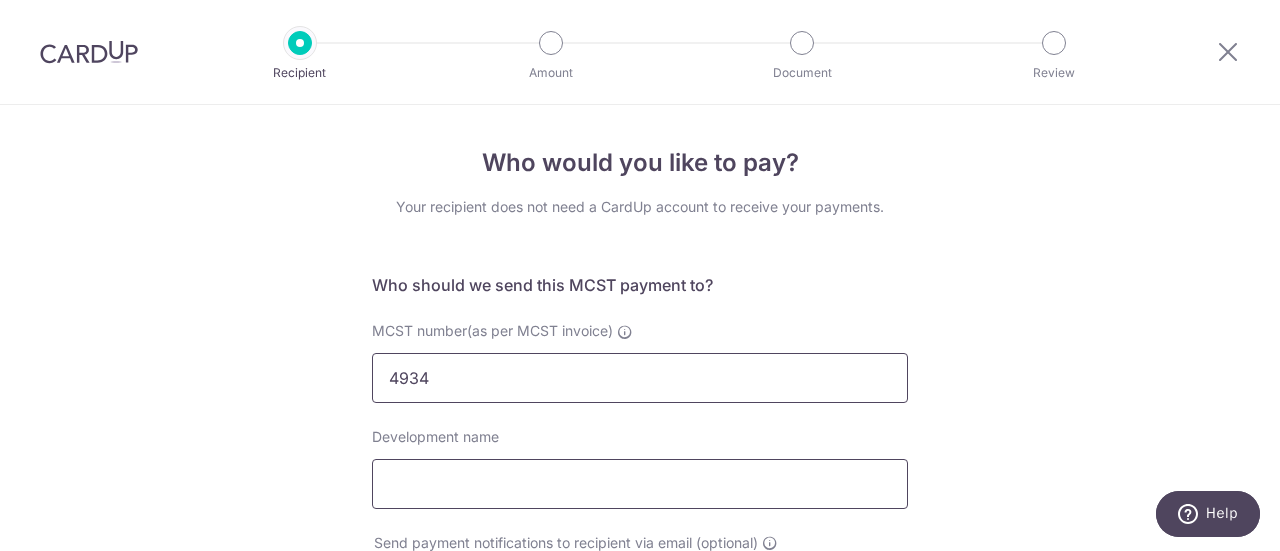 type on "4934" 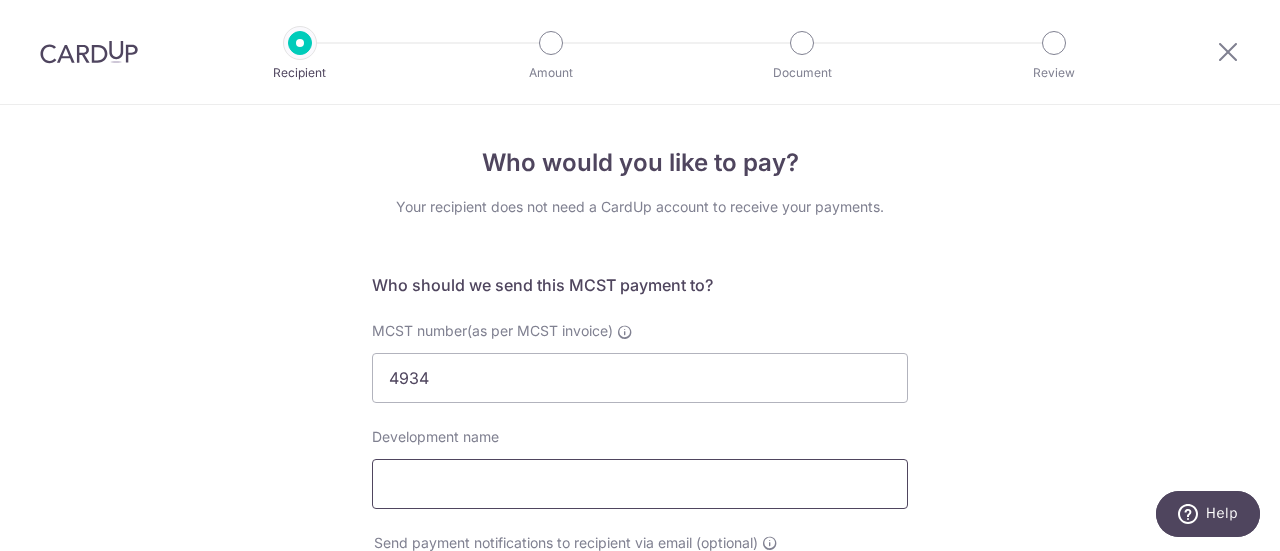 click on "Development name" at bounding box center [640, 484] 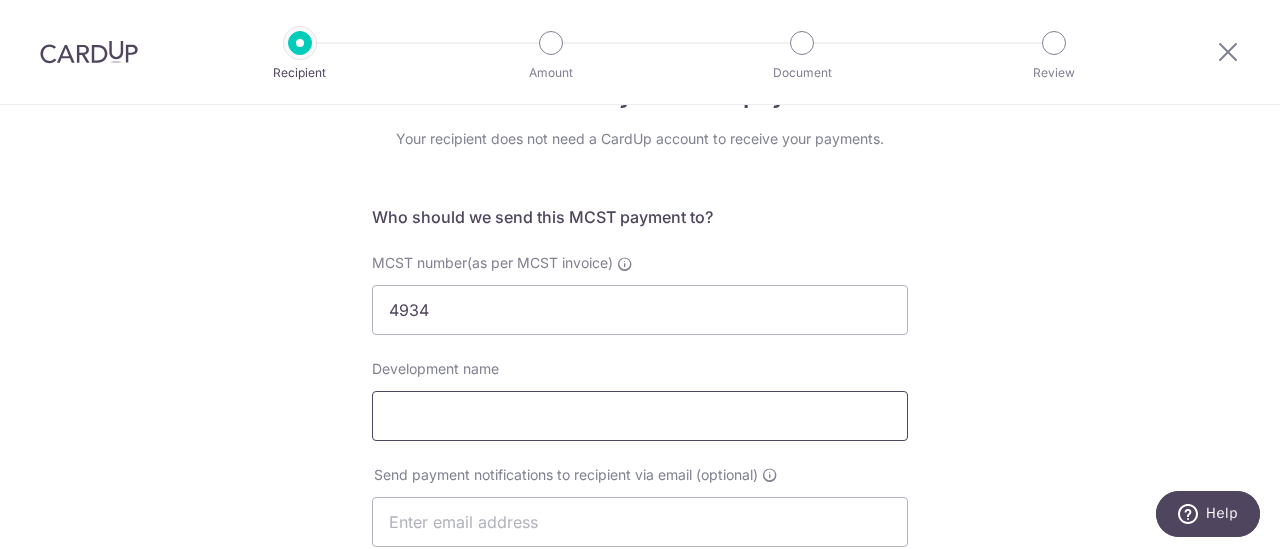 scroll, scrollTop: 100, scrollLeft: 0, axis: vertical 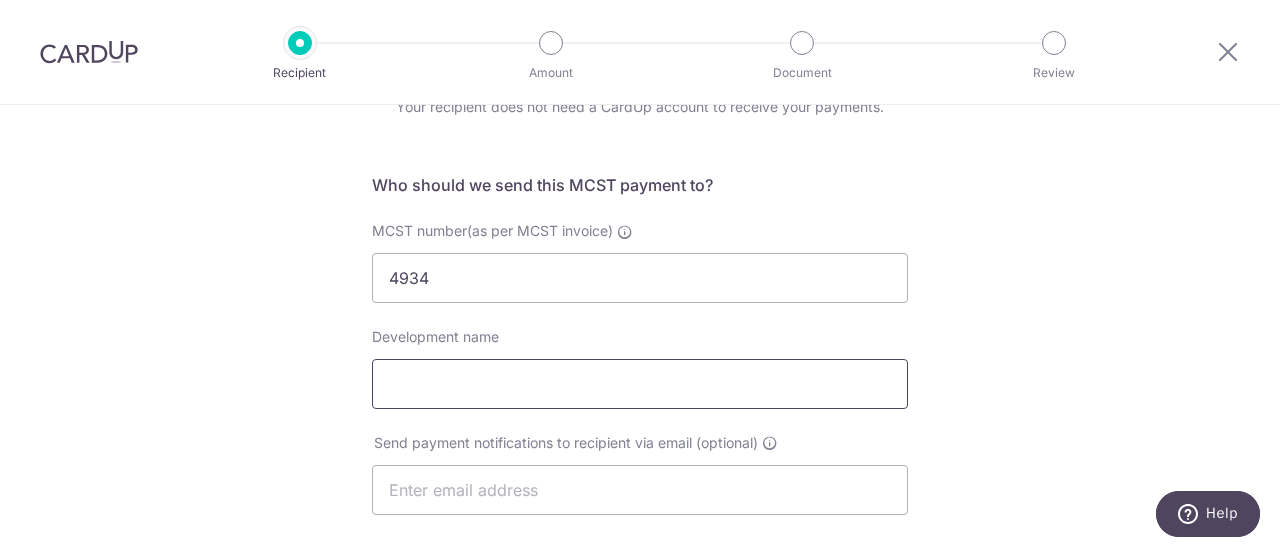paste on "PARC CENTRAL RESIDENCES" 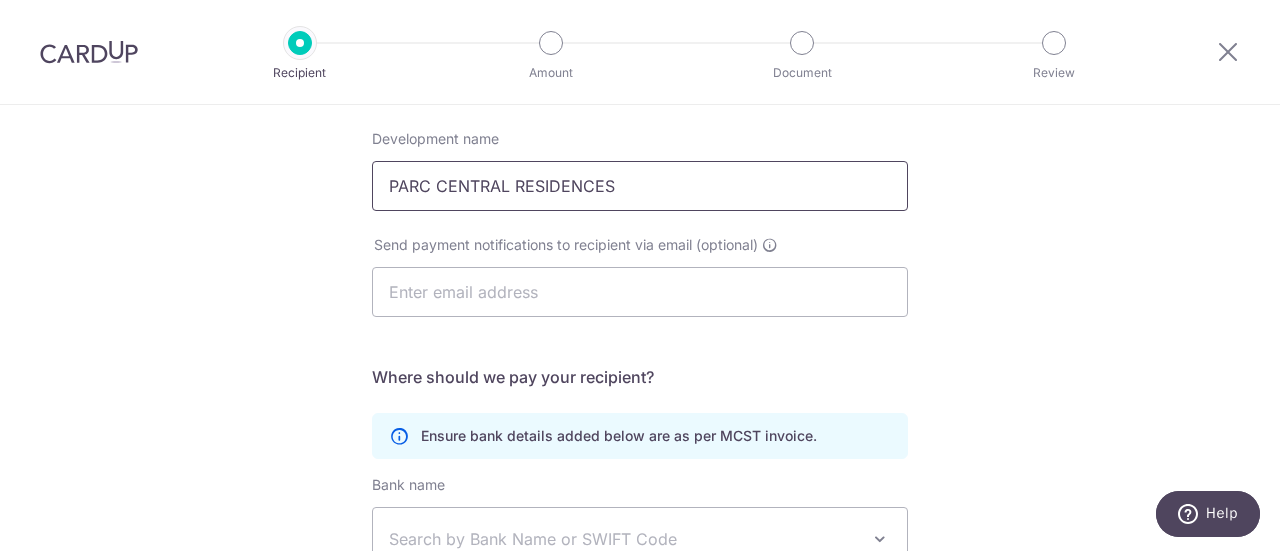 scroll, scrollTop: 300, scrollLeft: 0, axis: vertical 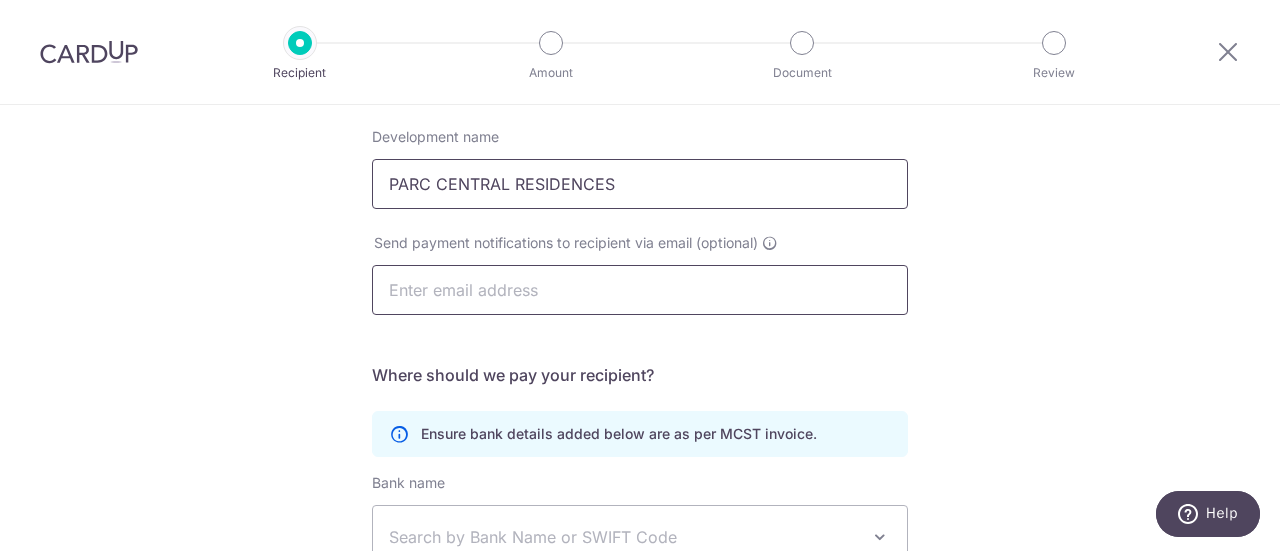 type on "PARC CENTRAL RESIDENCES" 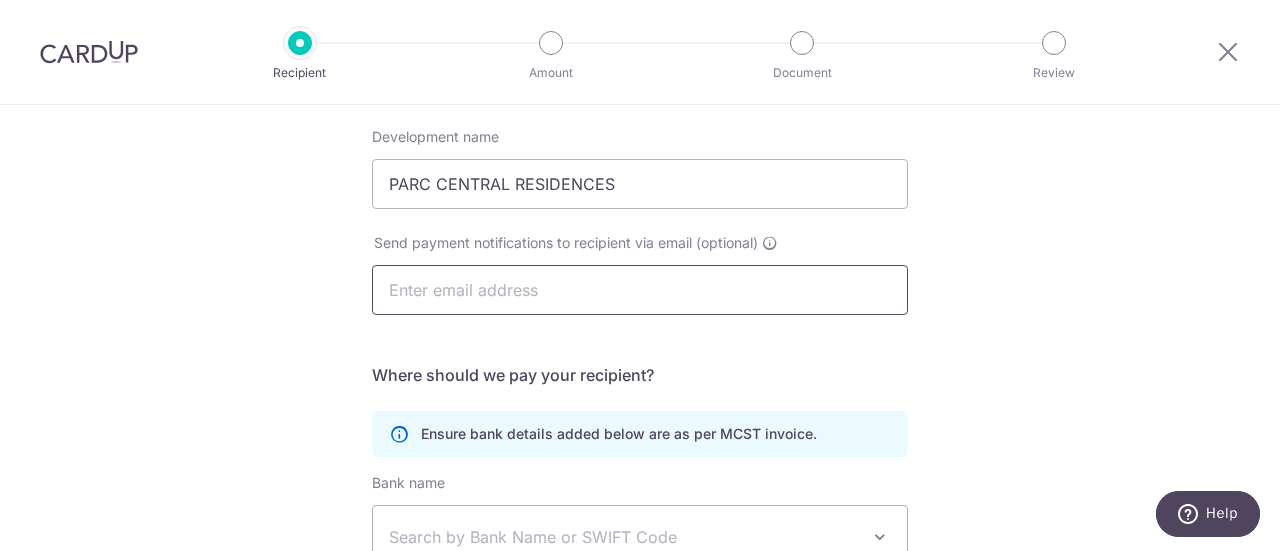 click at bounding box center (640, 290) 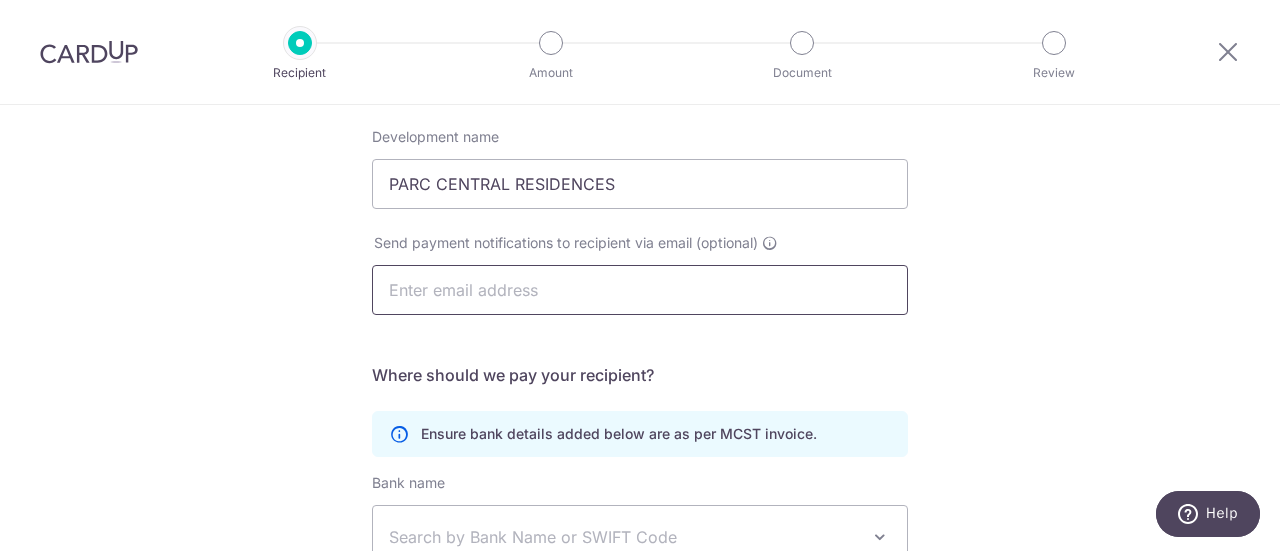 click at bounding box center [640, 290] 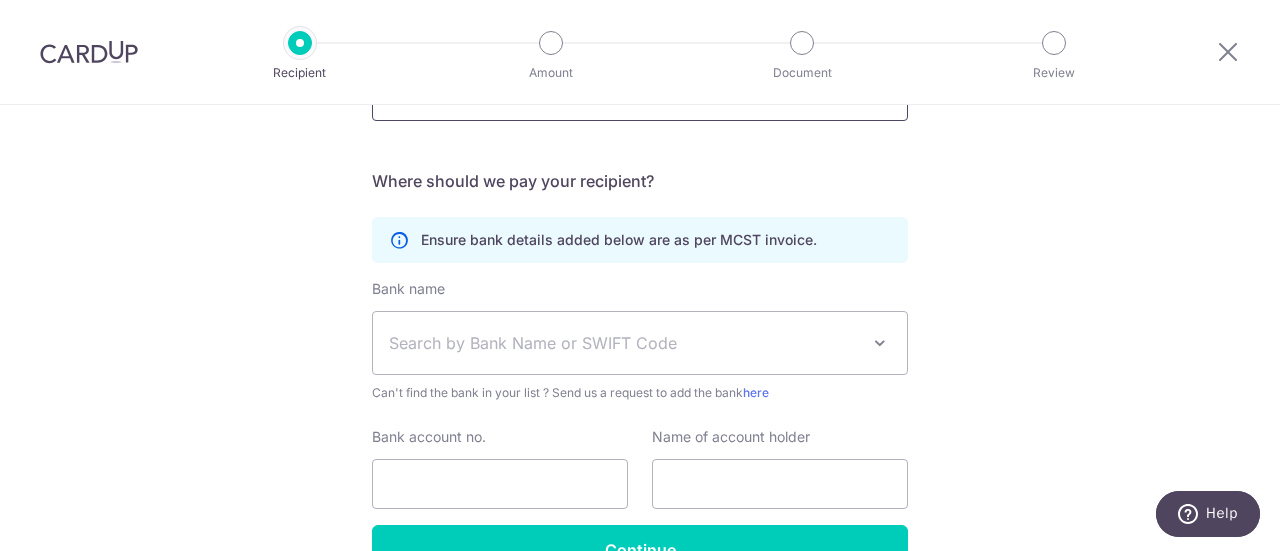 scroll, scrollTop: 500, scrollLeft: 0, axis: vertical 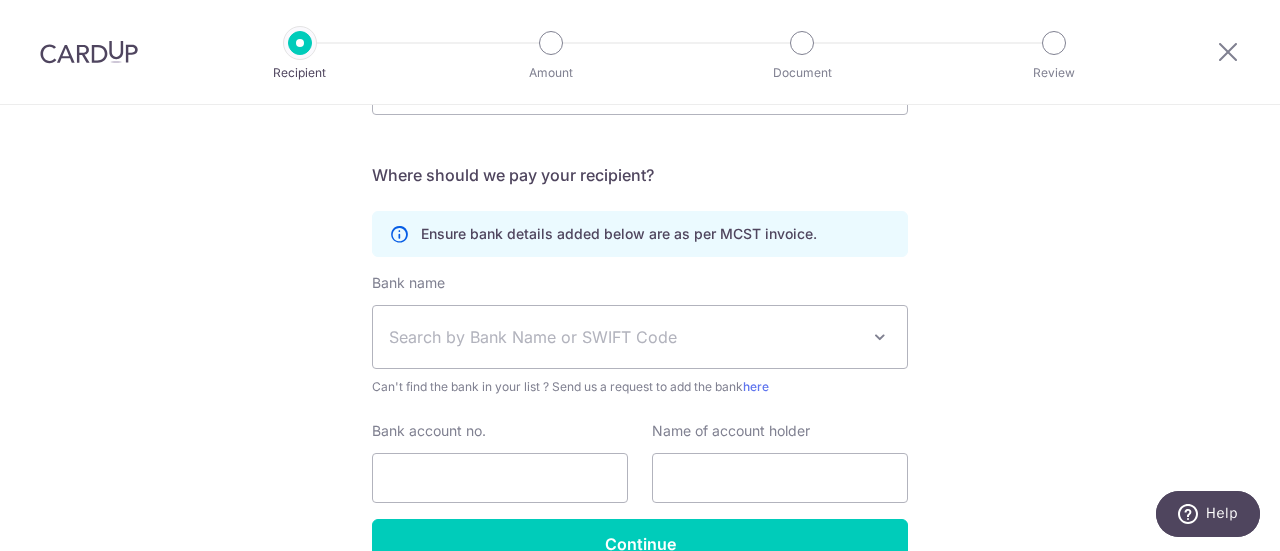 click on "Search by Bank Name or SWIFT Code" at bounding box center [640, 337] 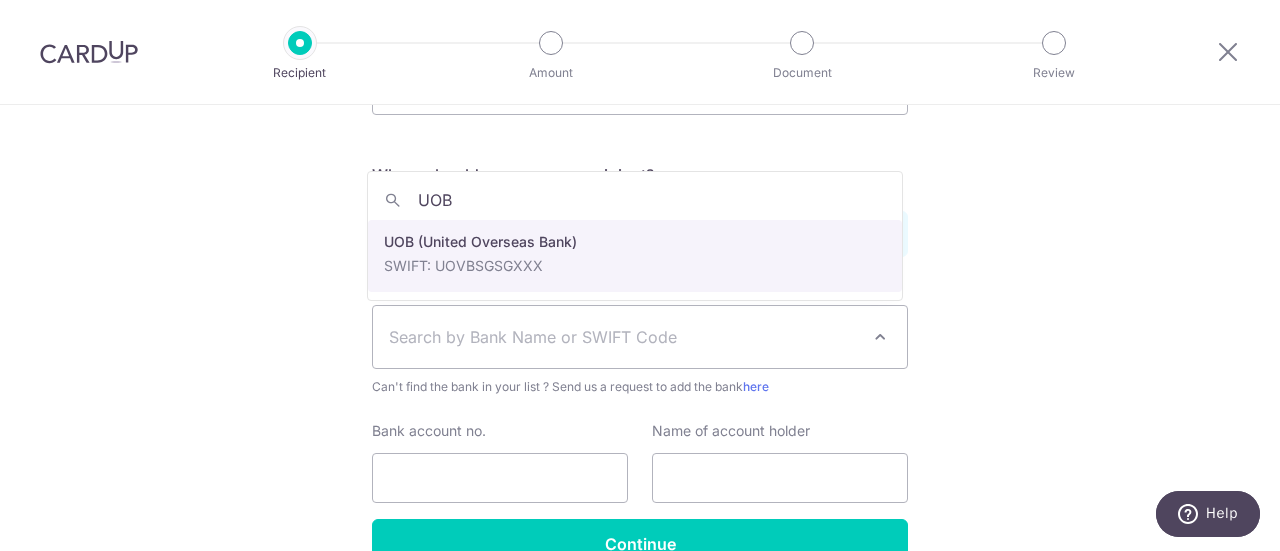 type on "UOB" 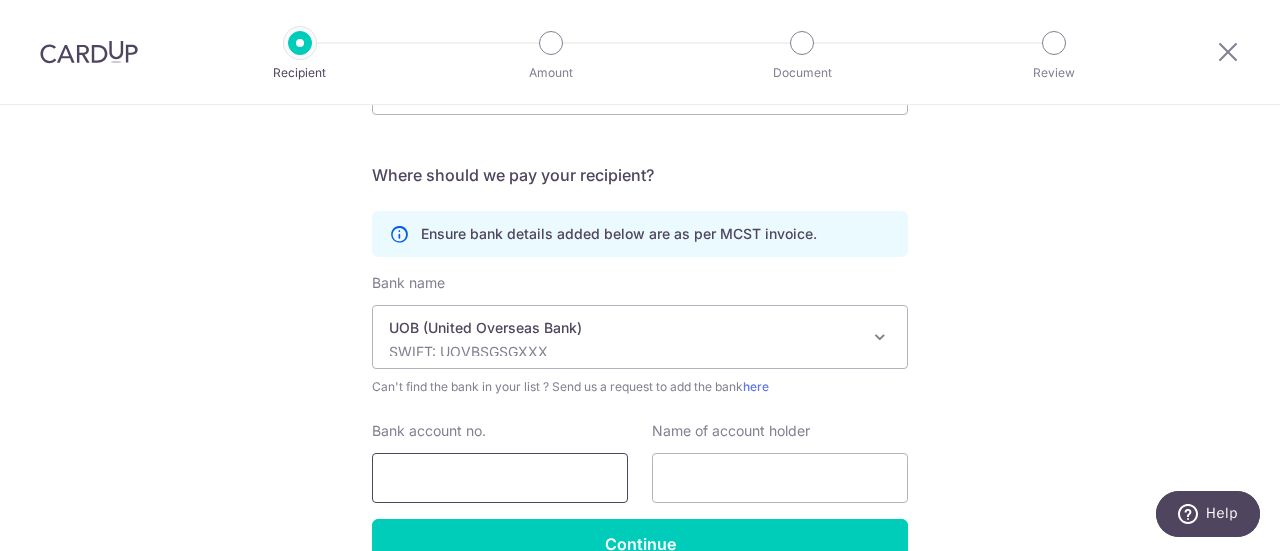 click on "Bank account no." at bounding box center [500, 478] 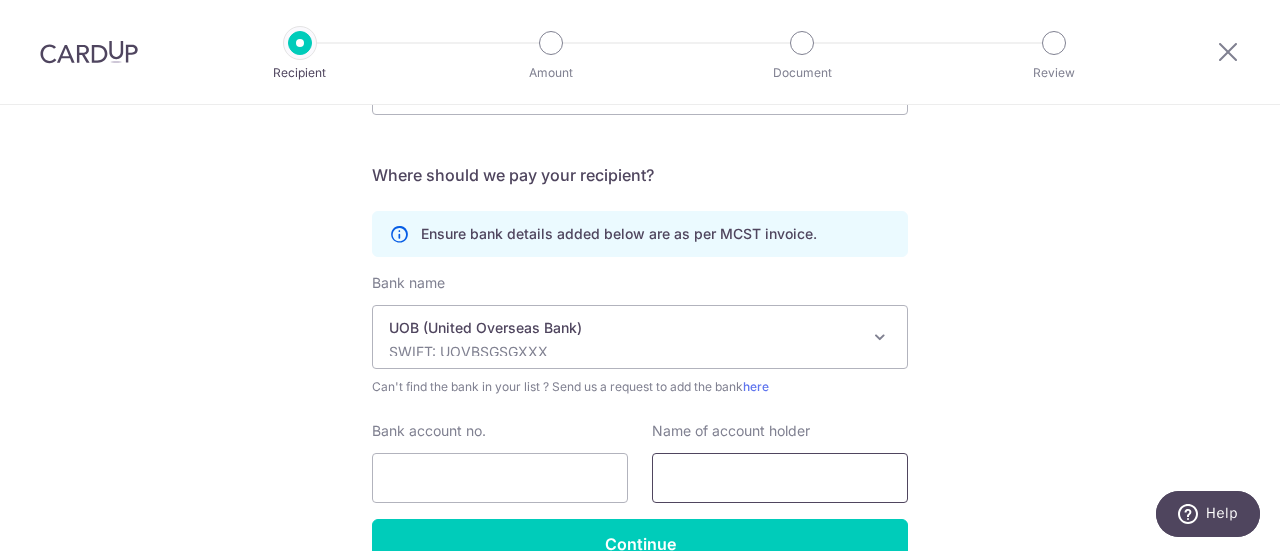 click at bounding box center (780, 478) 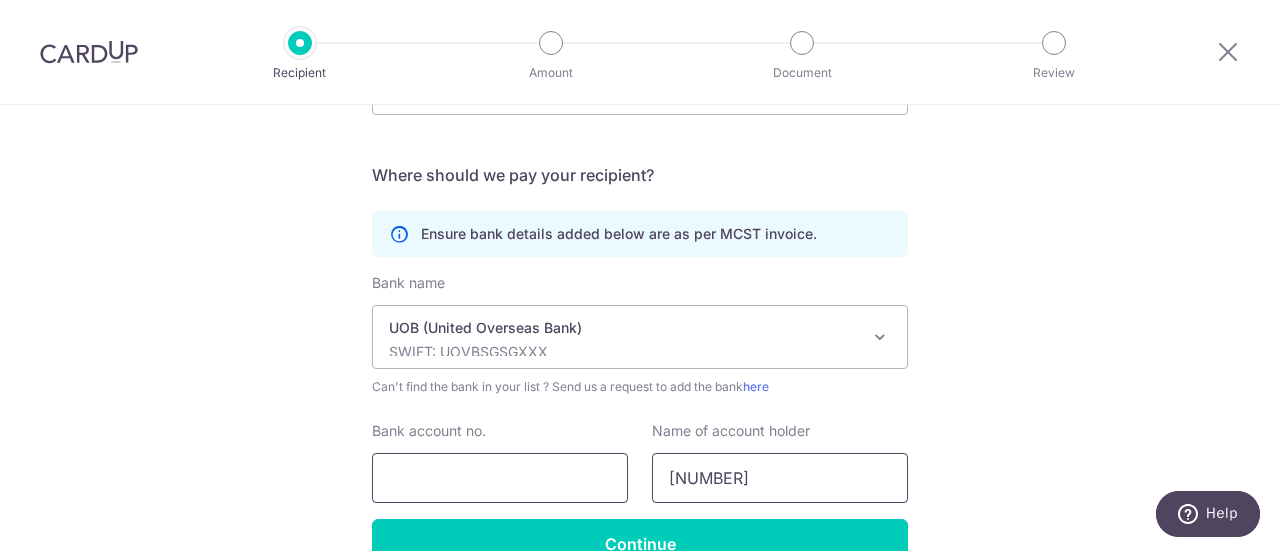 type on "MCST PLAN 4934" 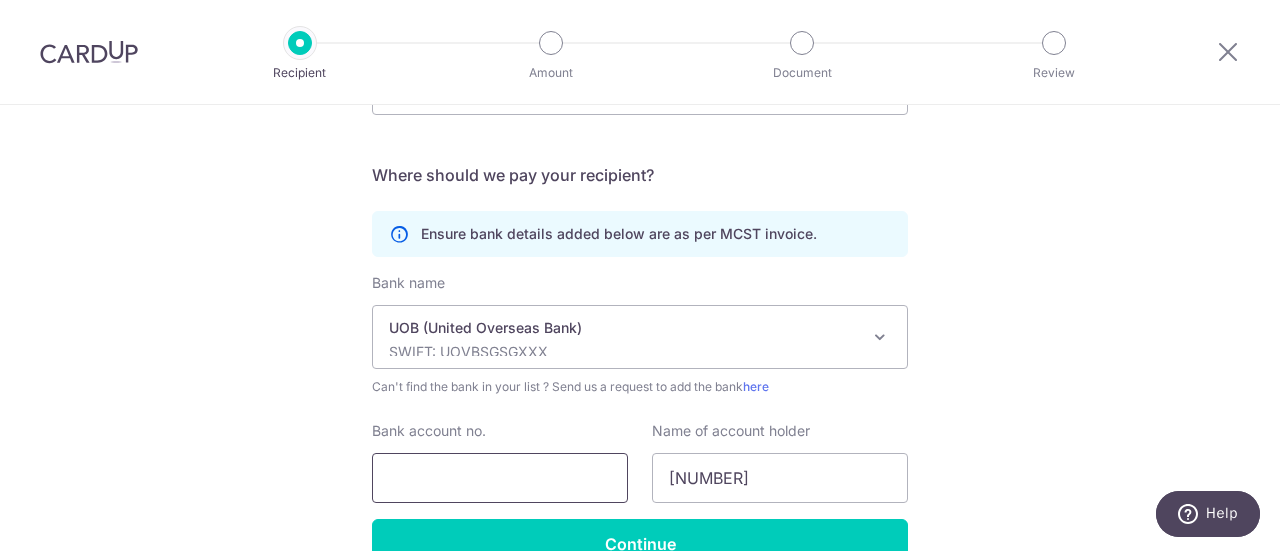 click on "Bank account no." at bounding box center (500, 478) 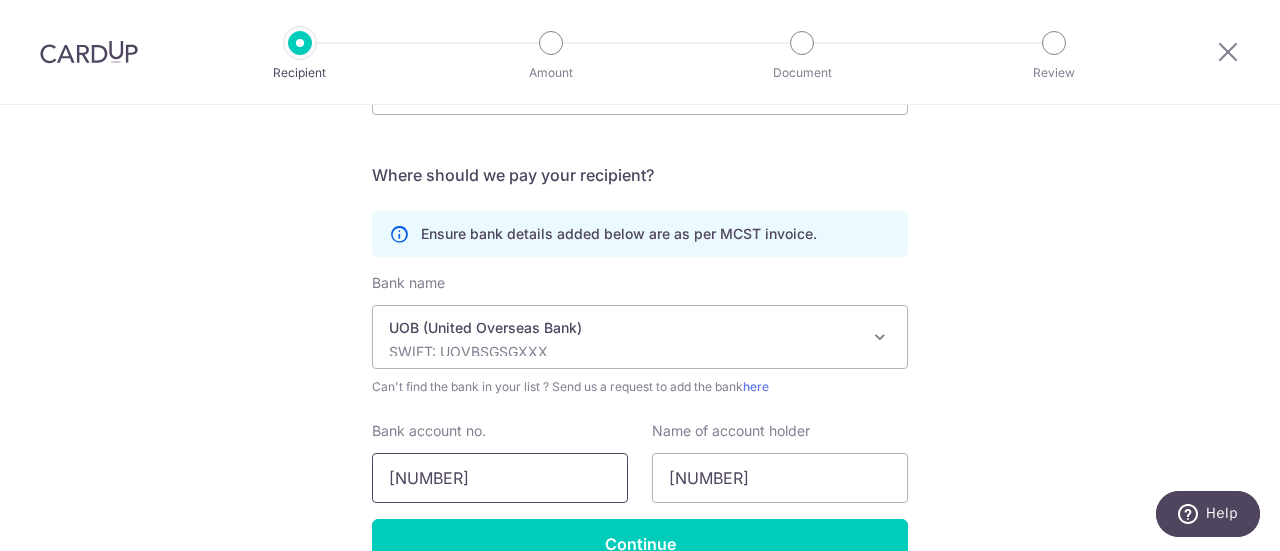 click on "7613164638" at bounding box center (500, 478) 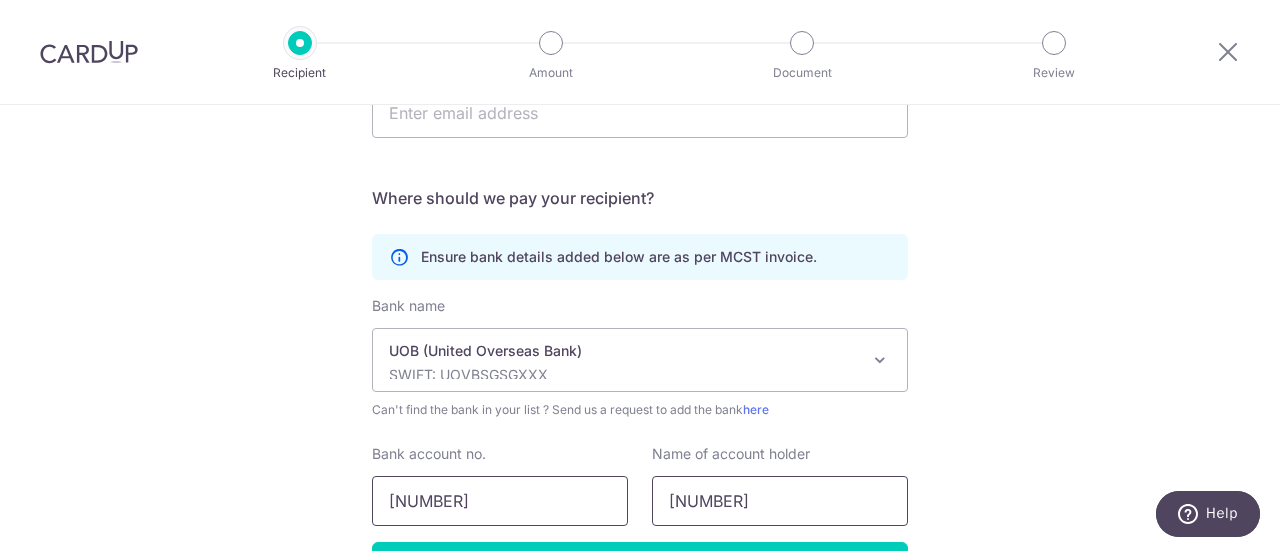scroll, scrollTop: 600, scrollLeft: 0, axis: vertical 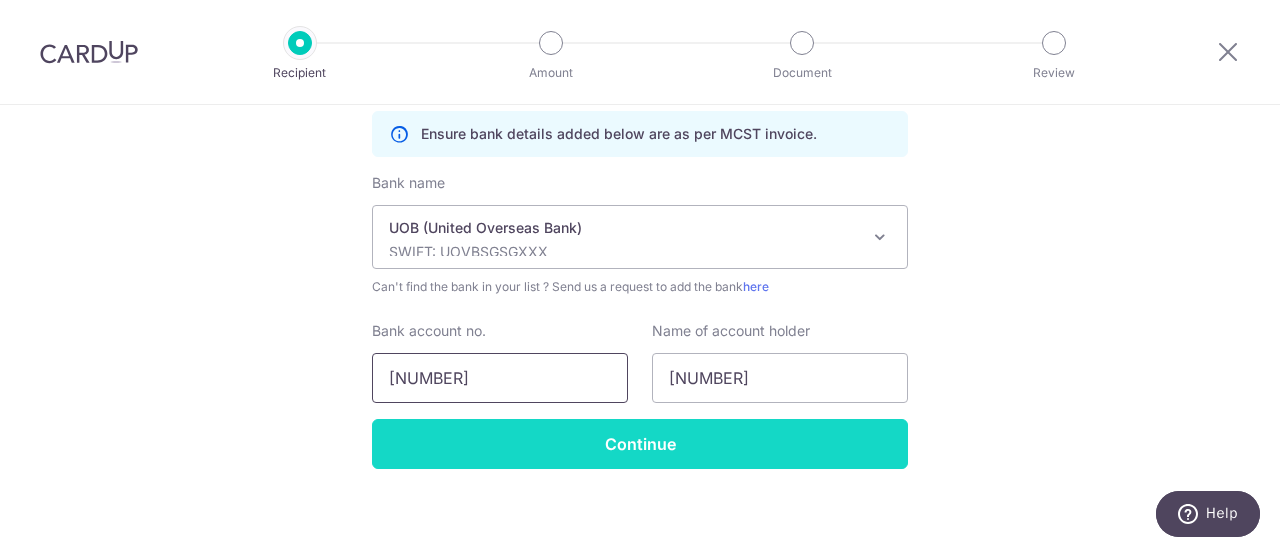type on "7613164638" 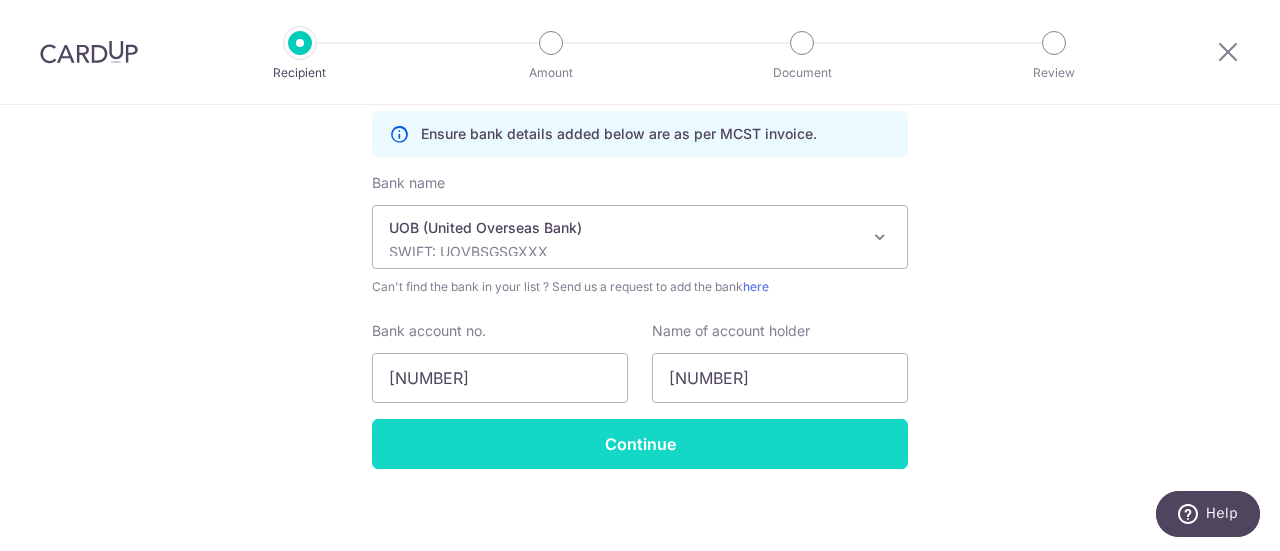 click on "Continue" at bounding box center (640, 444) 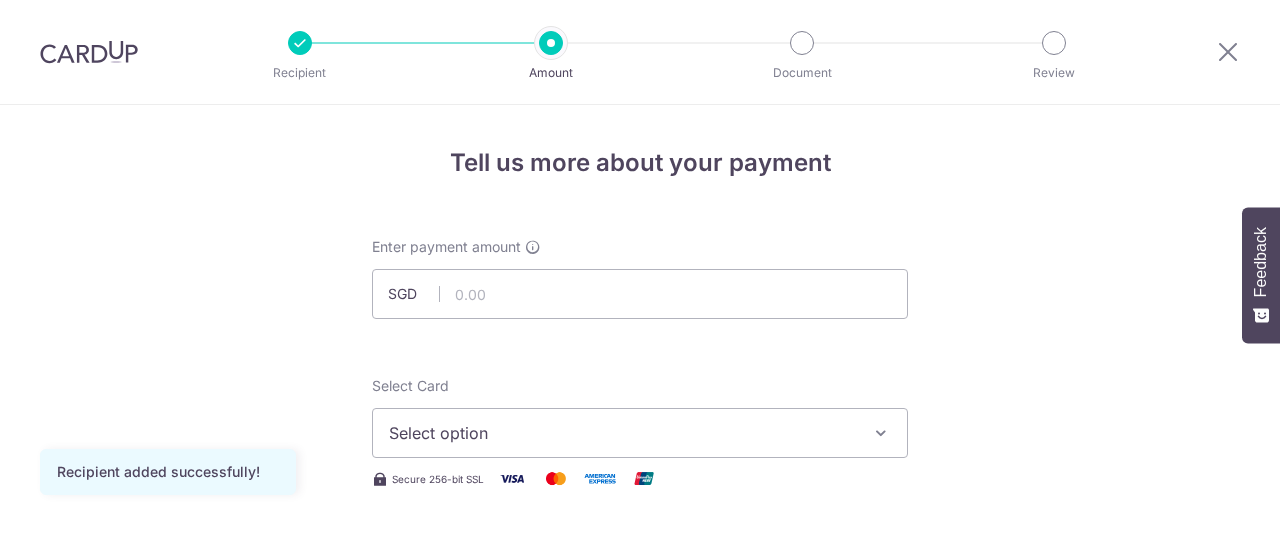 scroll, scrollTop: 0, scrollLeft: 0, axis: both 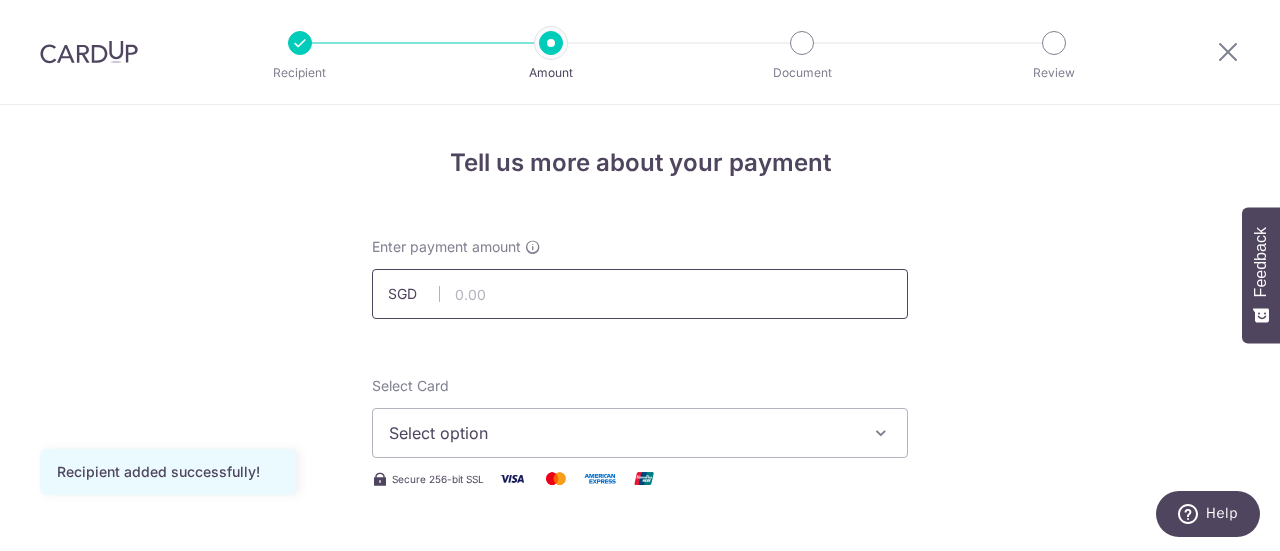 click at bounding box center (640, 294) 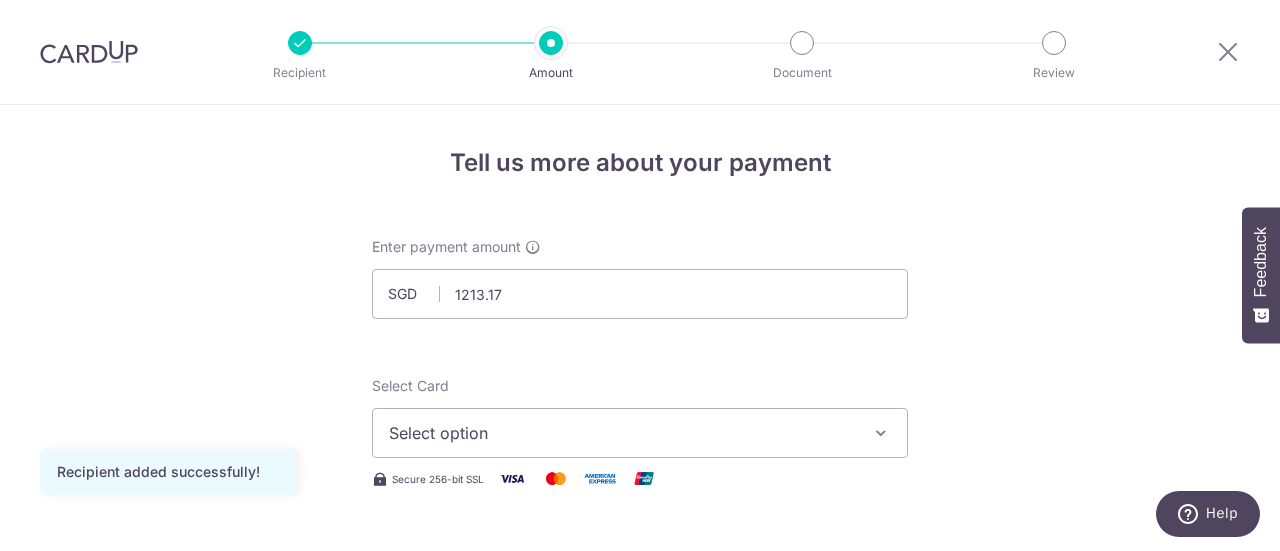 type on "1,213.17" 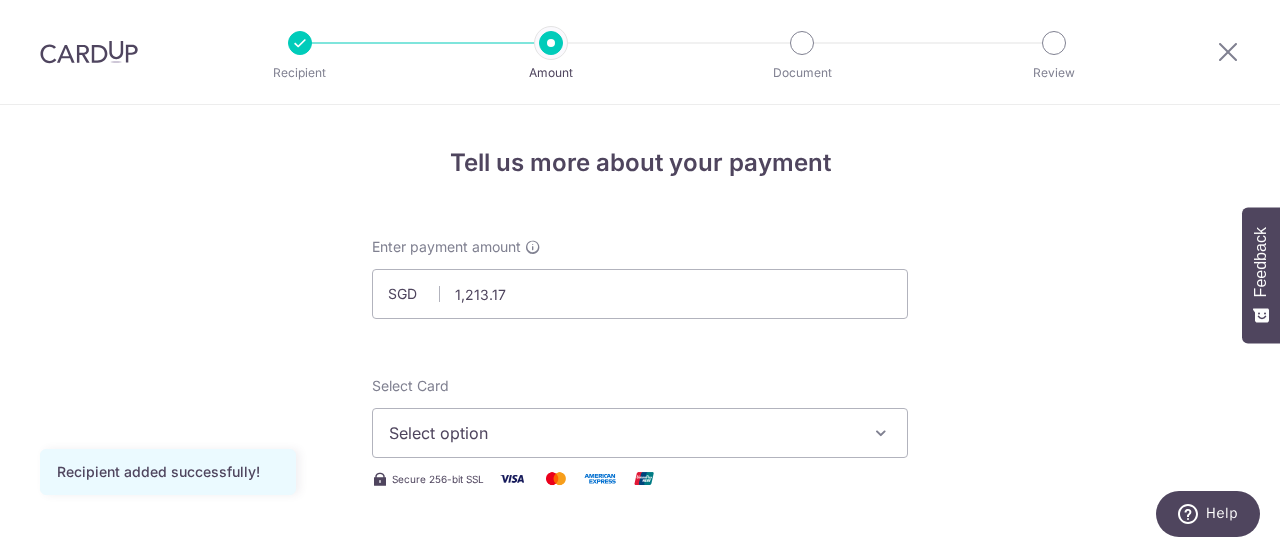 click on "Select option" at bounding box center (640, 433) 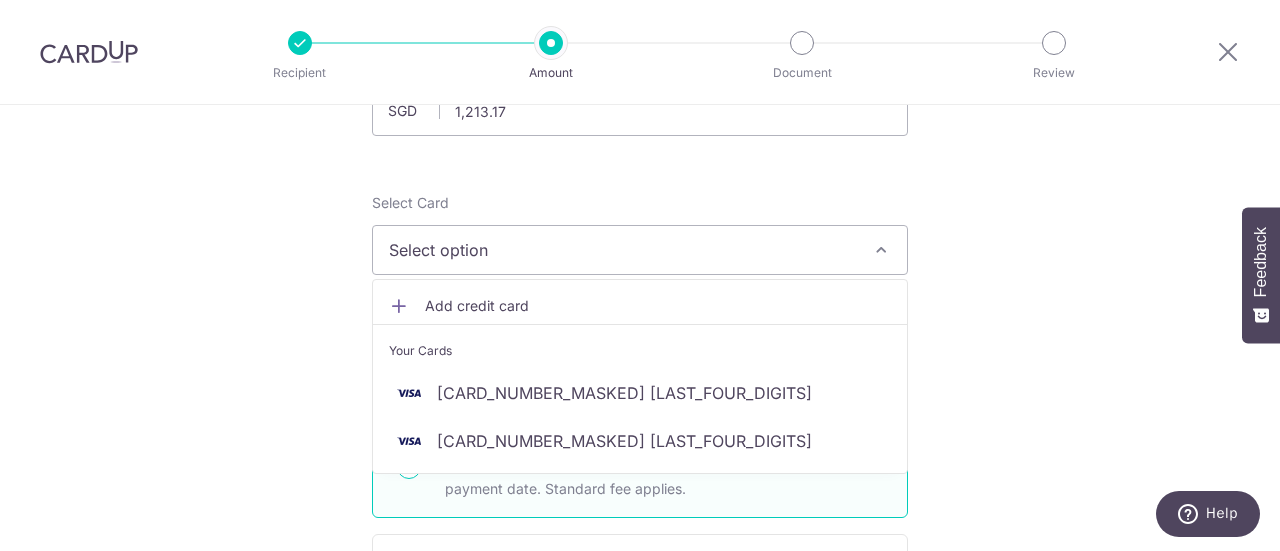 scroll, scrollTop: 200, scrollLeft: 0, axis: vertical 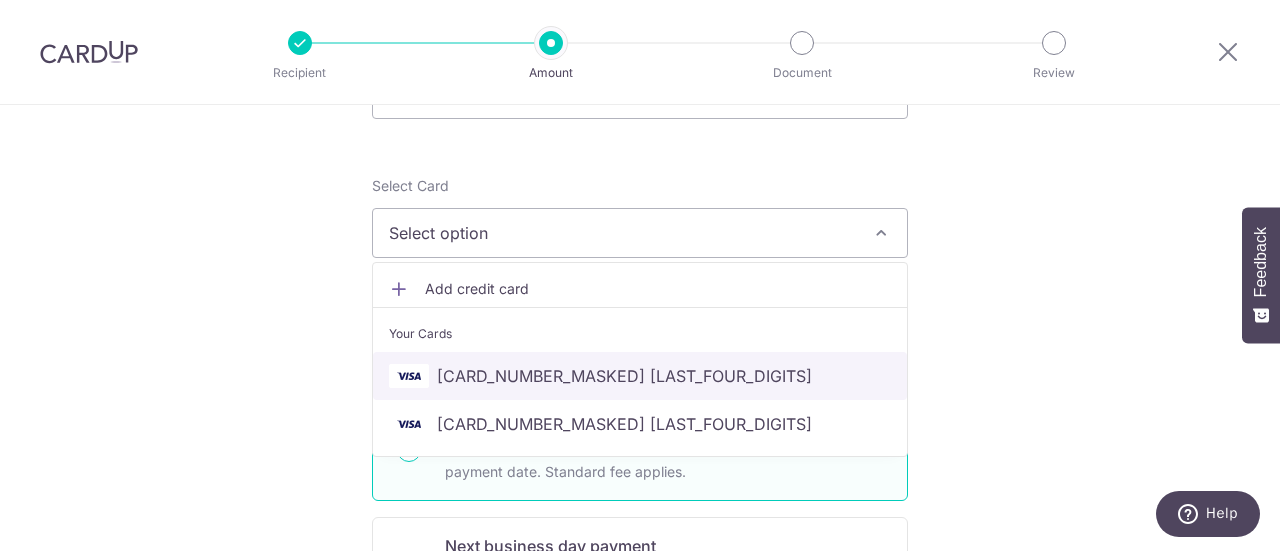 click on "**** 0285" at bounding box center [624, 376] 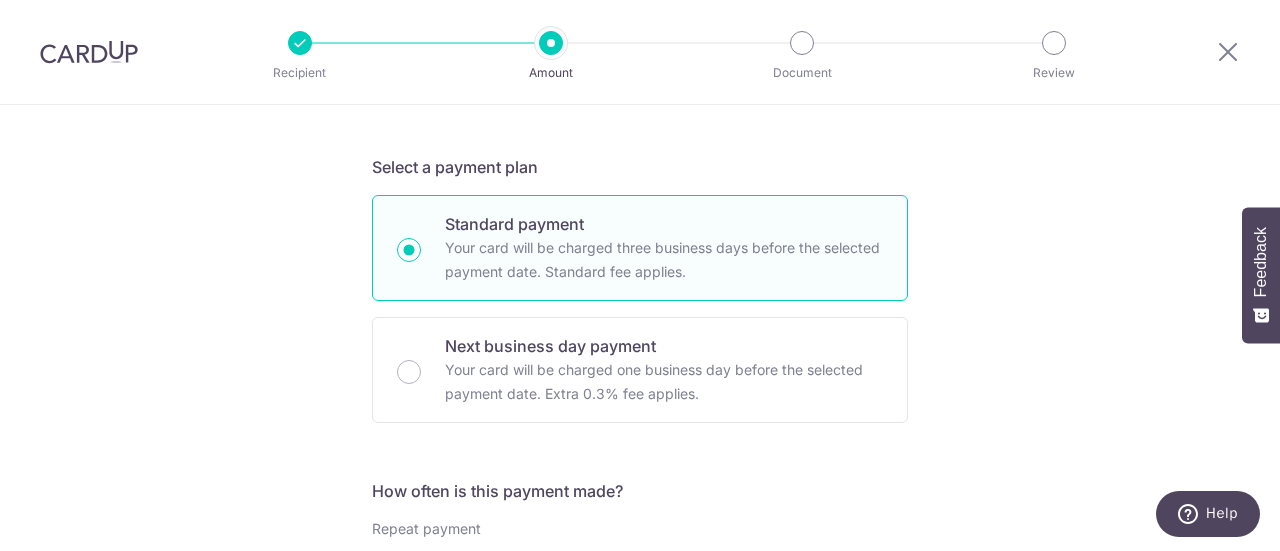 scroll, scrollTop: 400, scrollLeft: 0, axis: vertical 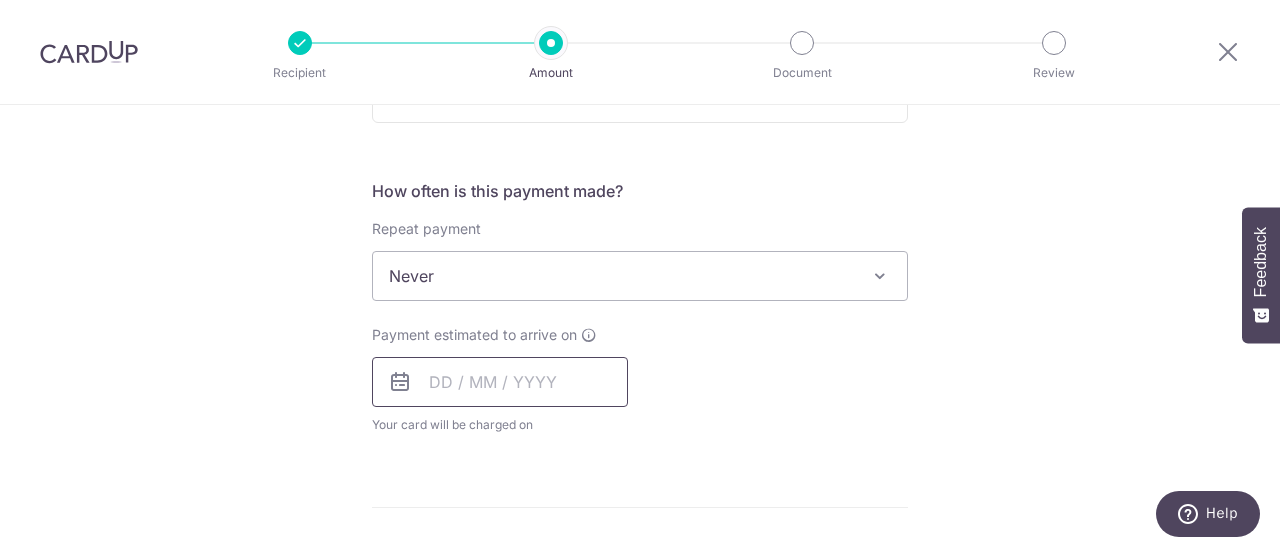click at bounding box center [500, 382] 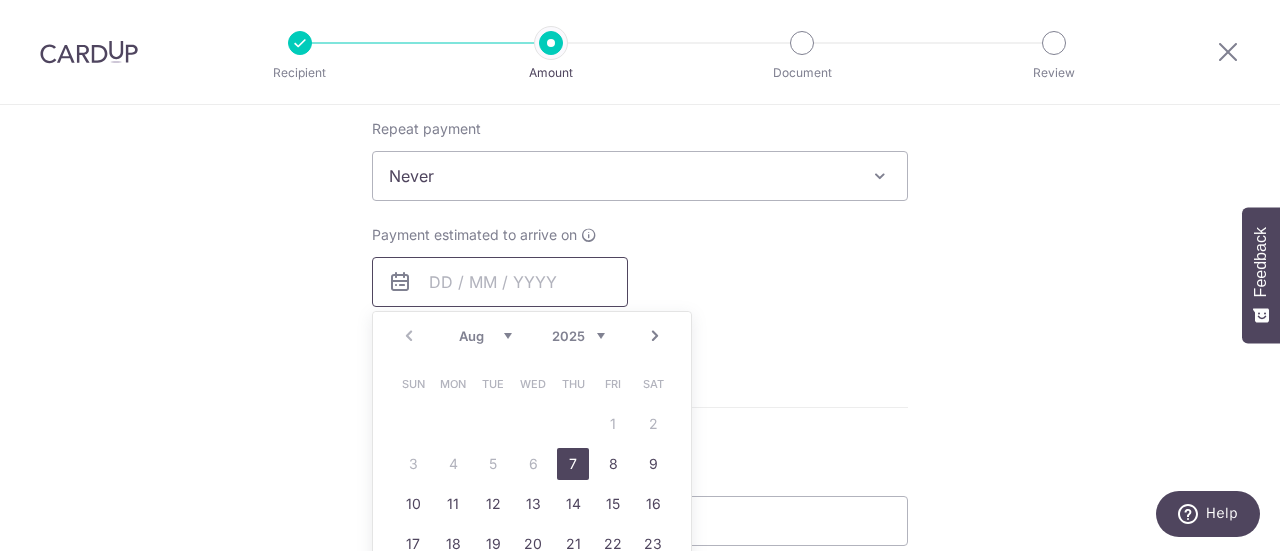 scroll, scrollTop: 900, scrollLeft: 0, axis: vertical 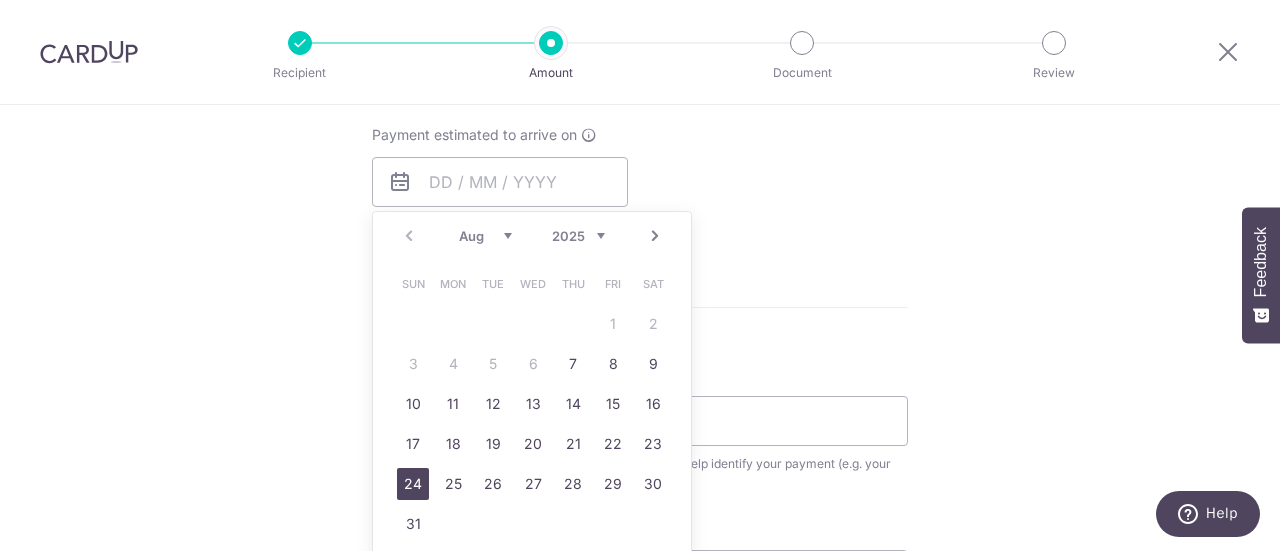 click on "24" at bounding box center [413, 484] 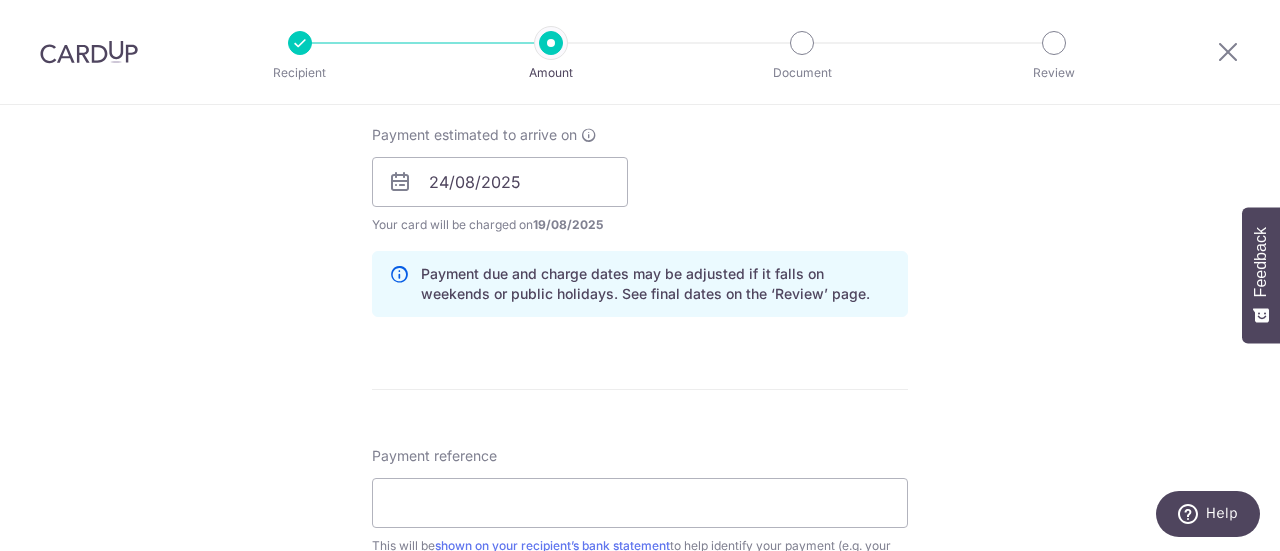 scroll, scrollTop: 1100, scrollLeft: 0, axis: vertical 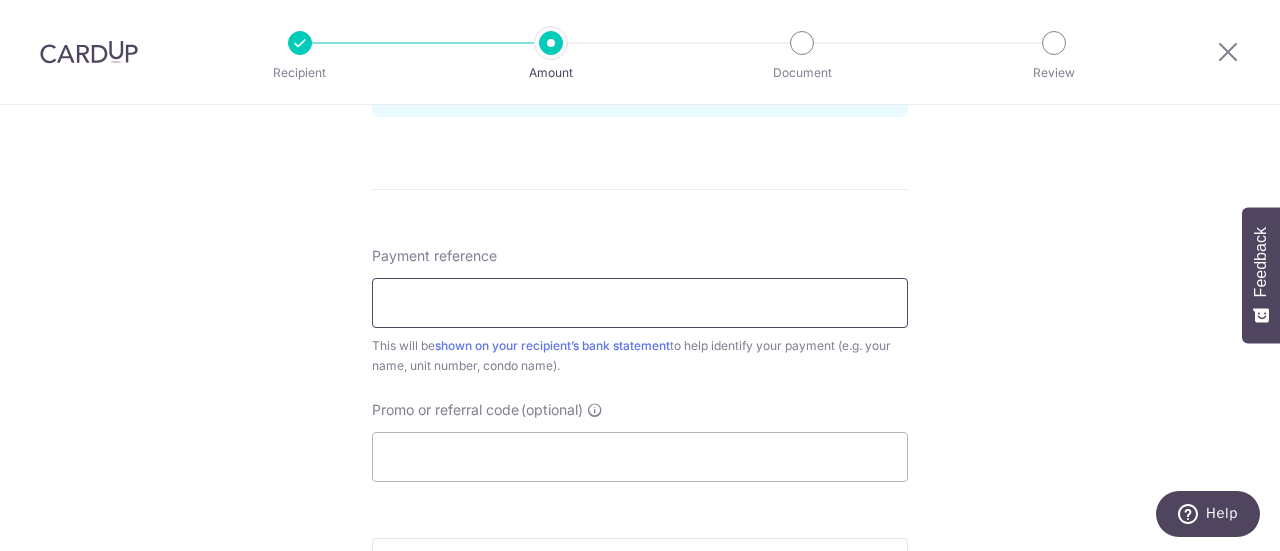 click on "Payment reference" at bounding box center [640, 303] 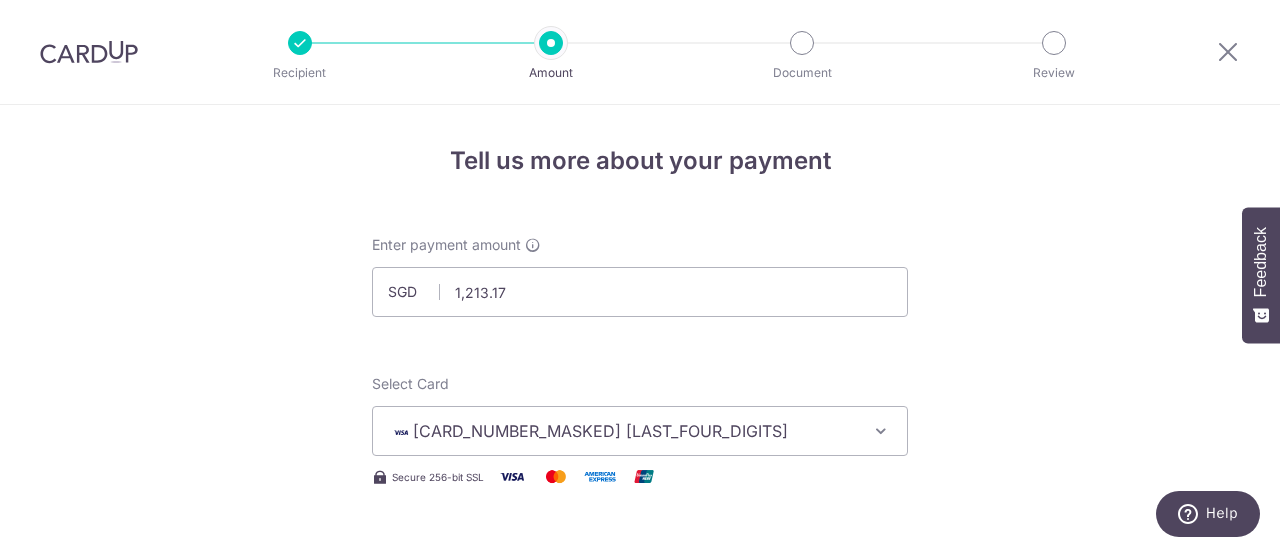scroll, scrollTop: 0, scrollLeft: 0, axis: both 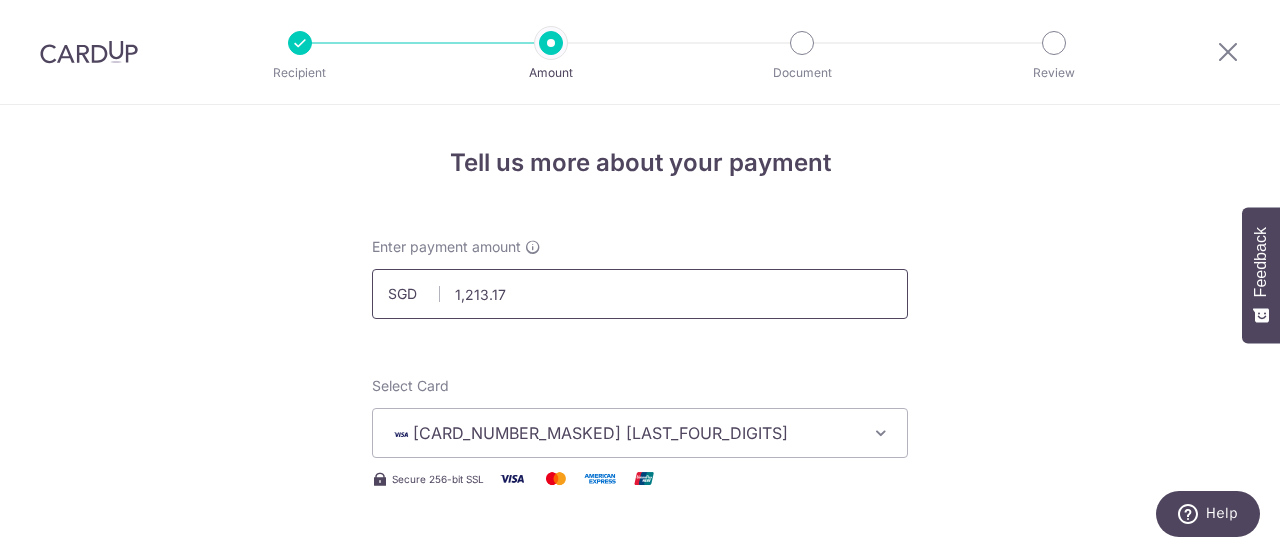type on "[NUMBER]" 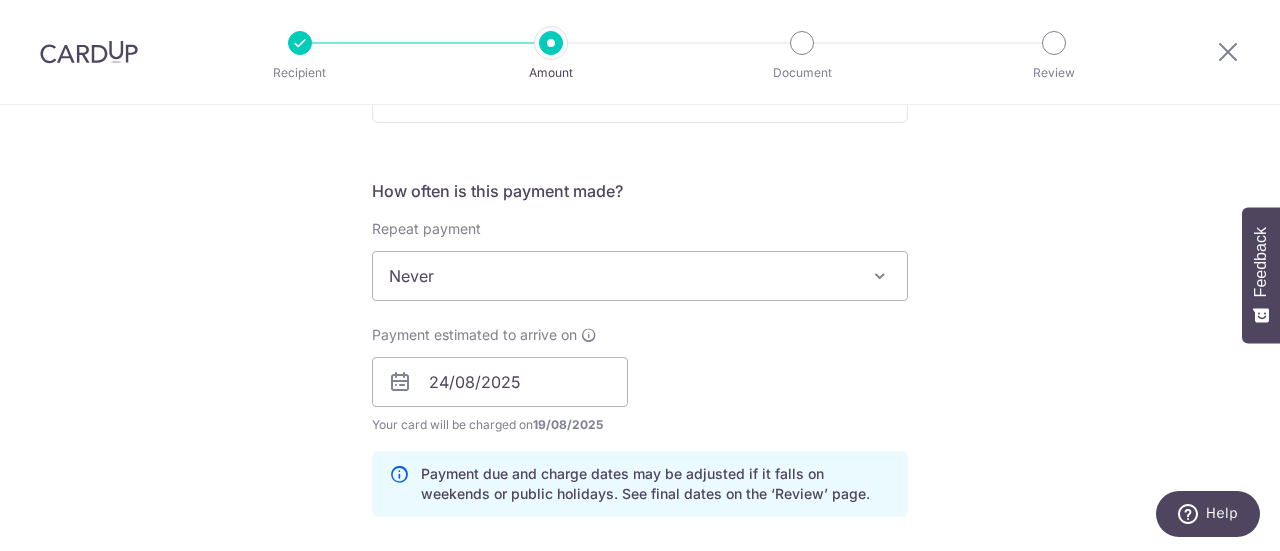 scroll, scrollTop: 1000, scrollLeft: 0, axis: vertical 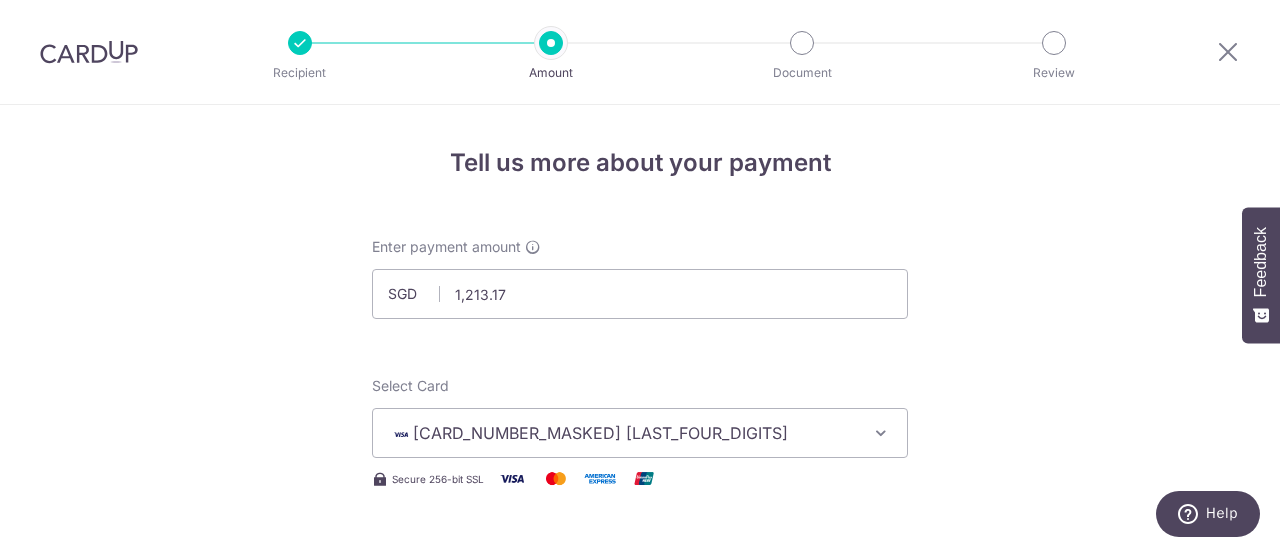 type on "1,213.17" 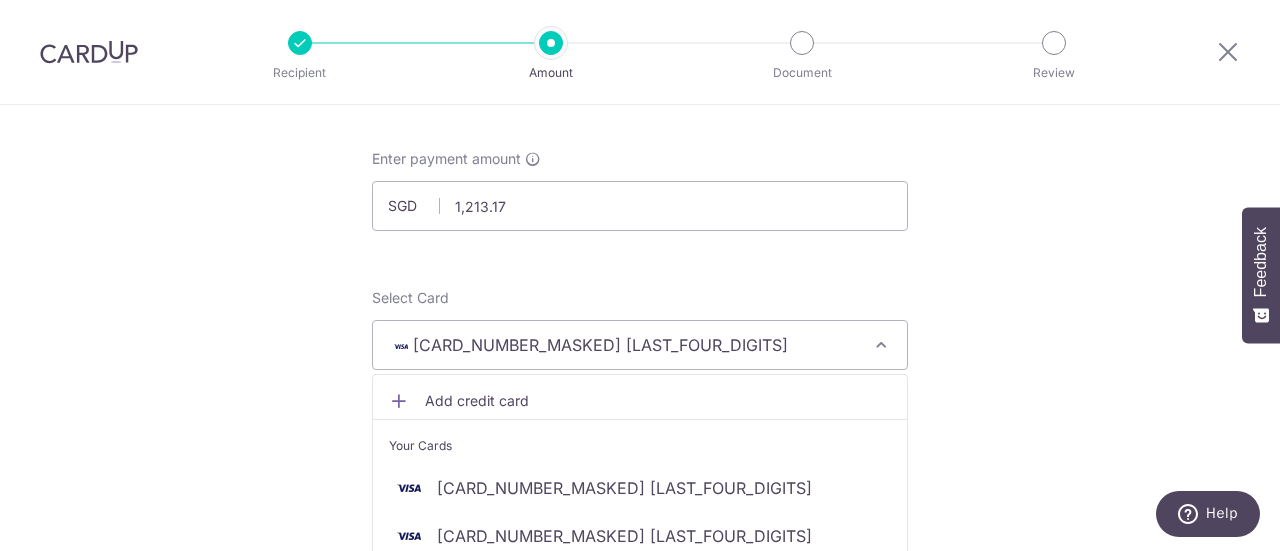 scroll, scrollTop: 200, scrollLeft: 0, axis: vertical 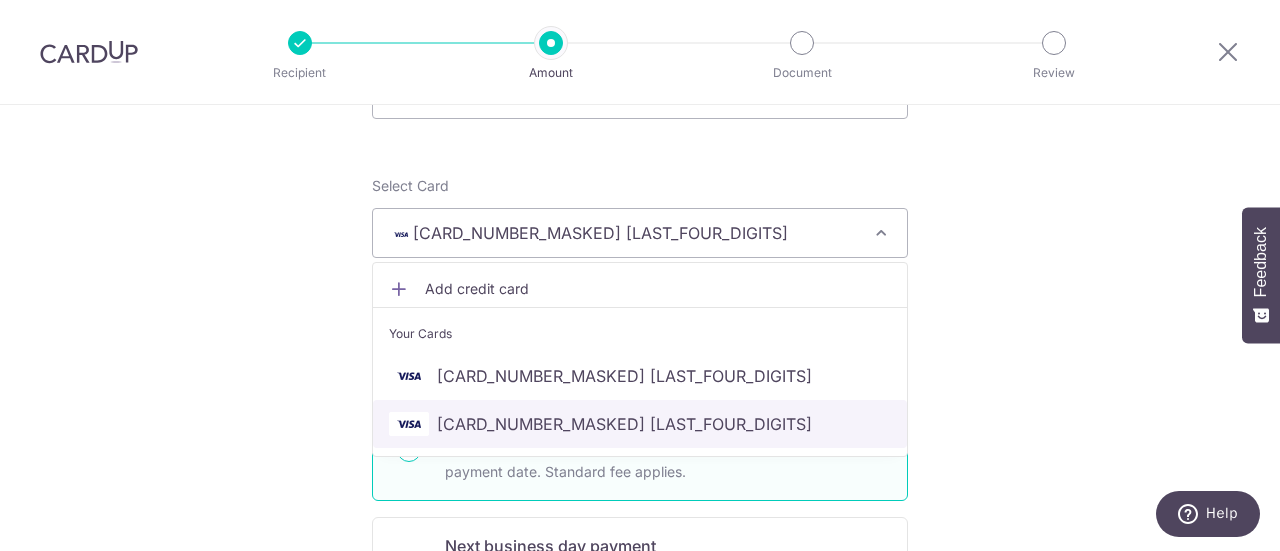 click on "**** [LAST]" at bounding box center (640, 424) 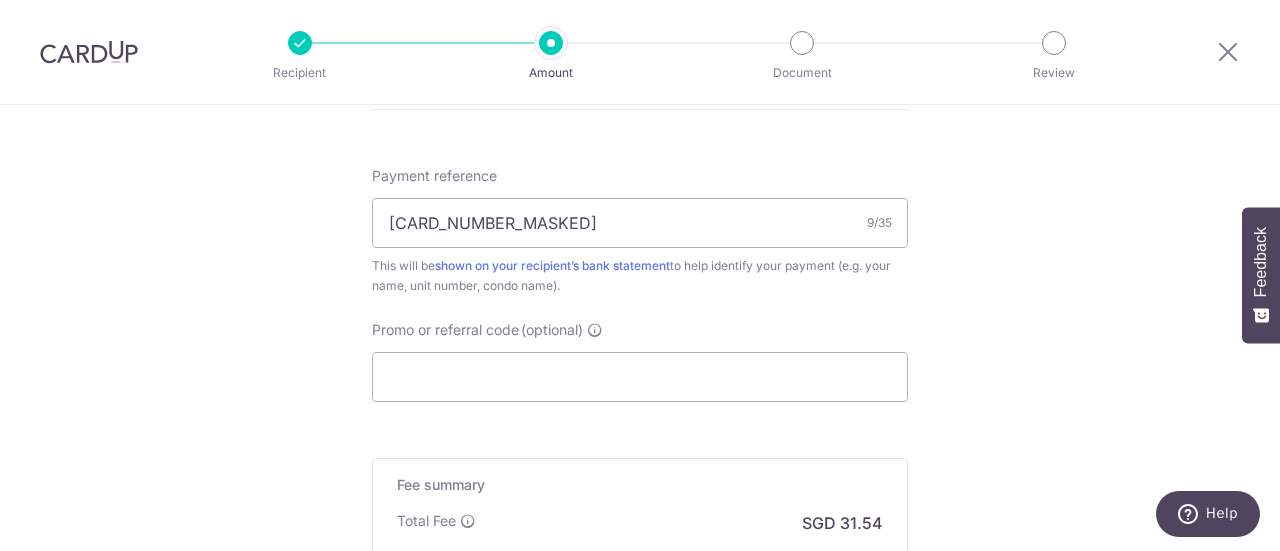 scroll, scrollTop: 1200, scrollLeft: 0, axis: vertical 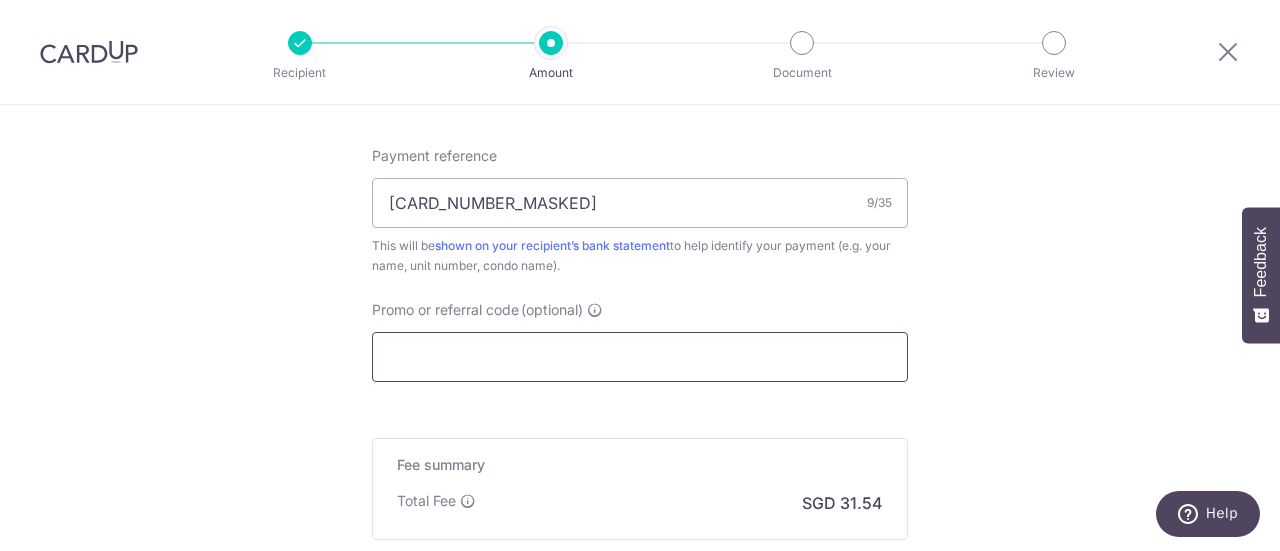 click on "Promo or referral code
(optional)" at bounding box center (640, 357) 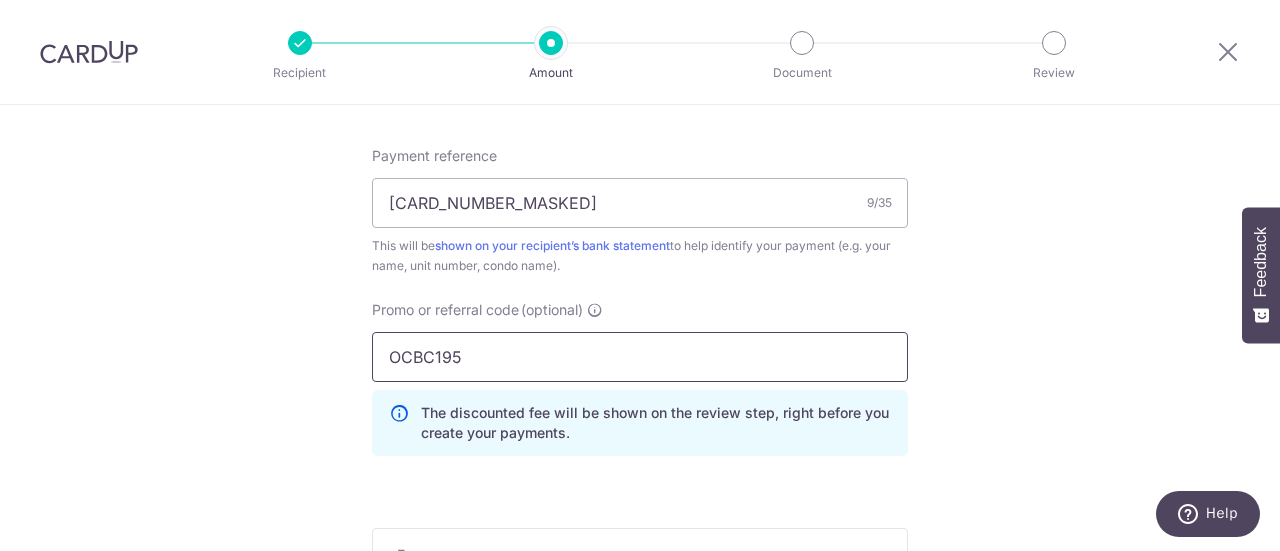 type on "OCBC195" 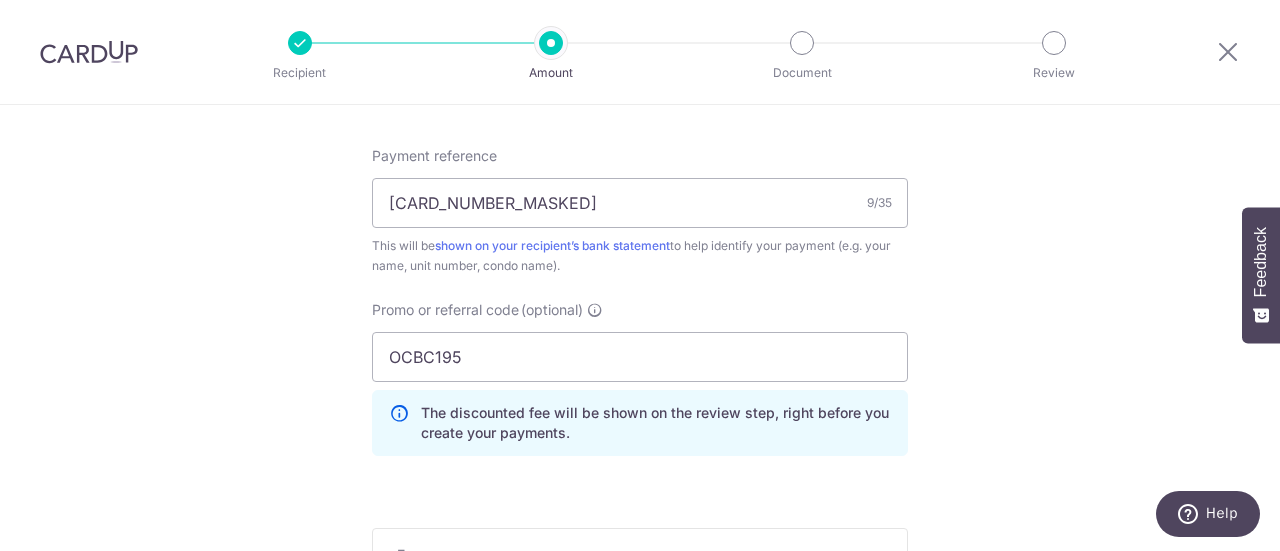click on "Tell us more about your payment
Enter payment amount
SGD
1,213.17
1213.17
Recipient added successfully!
Select Card
**** 6794
Add credit card
Your Cards
**** 0285
**** 6794
Secure 256-bit SSL
Text
New card details
Card" at bounding box center [640, -105] 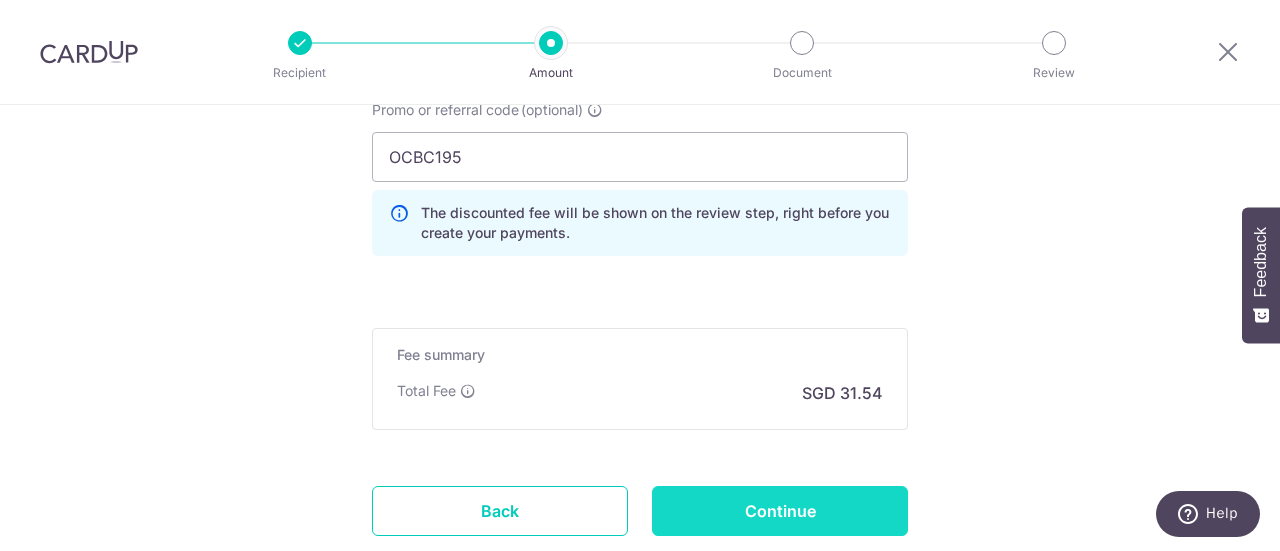 click on "Continue" at bounding box center [780, 511] 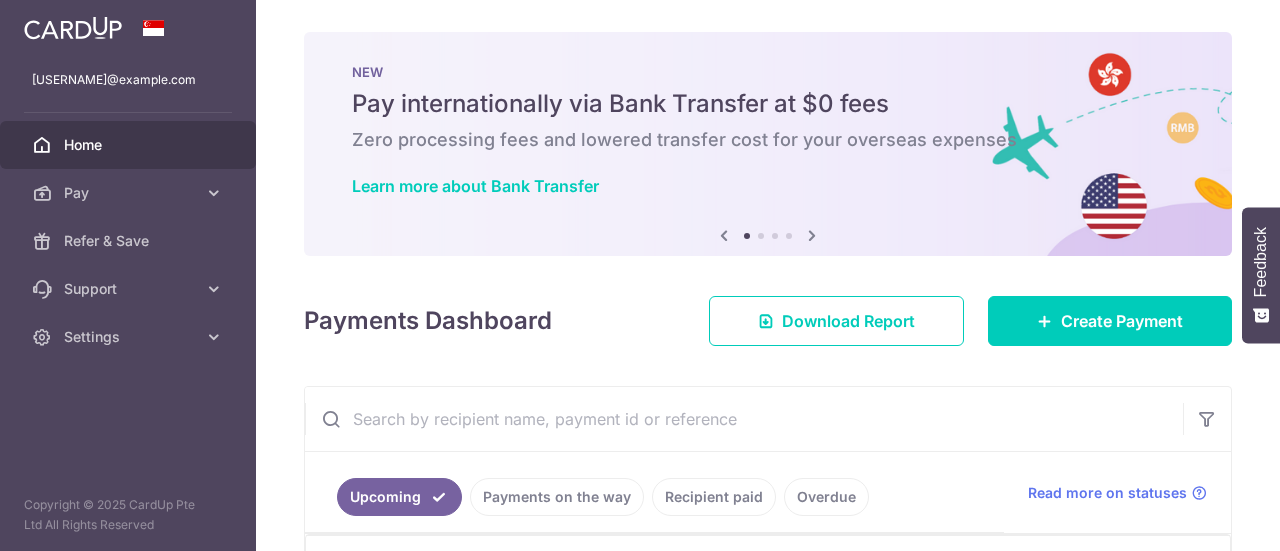 scroll, scrollTop: 0, scrollLeft: 0, axis: both 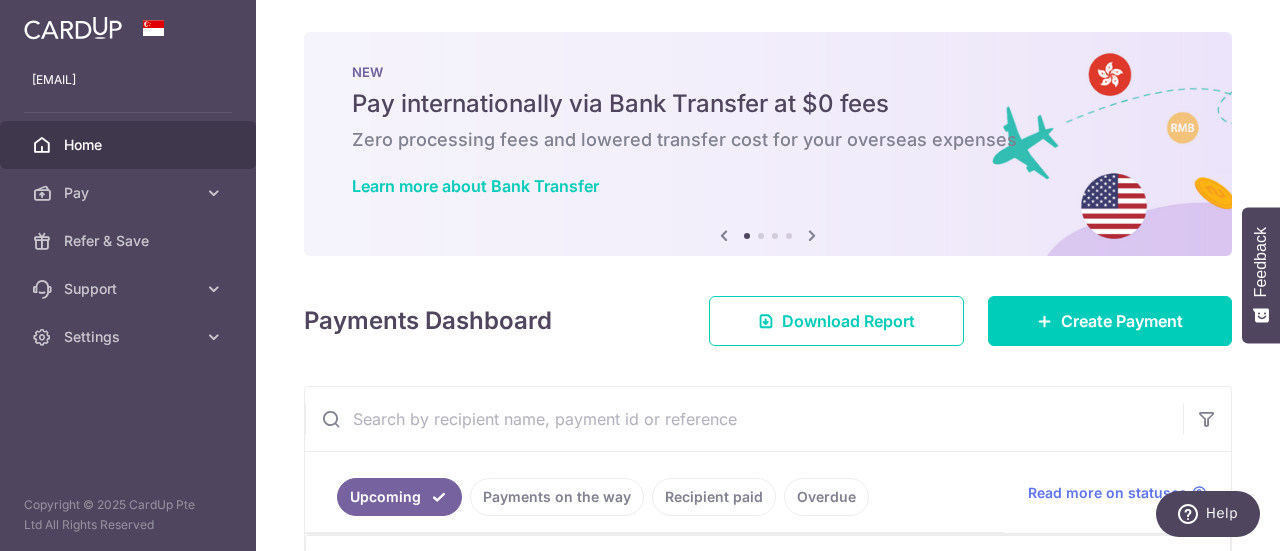 click at bounding box center (812, 235) 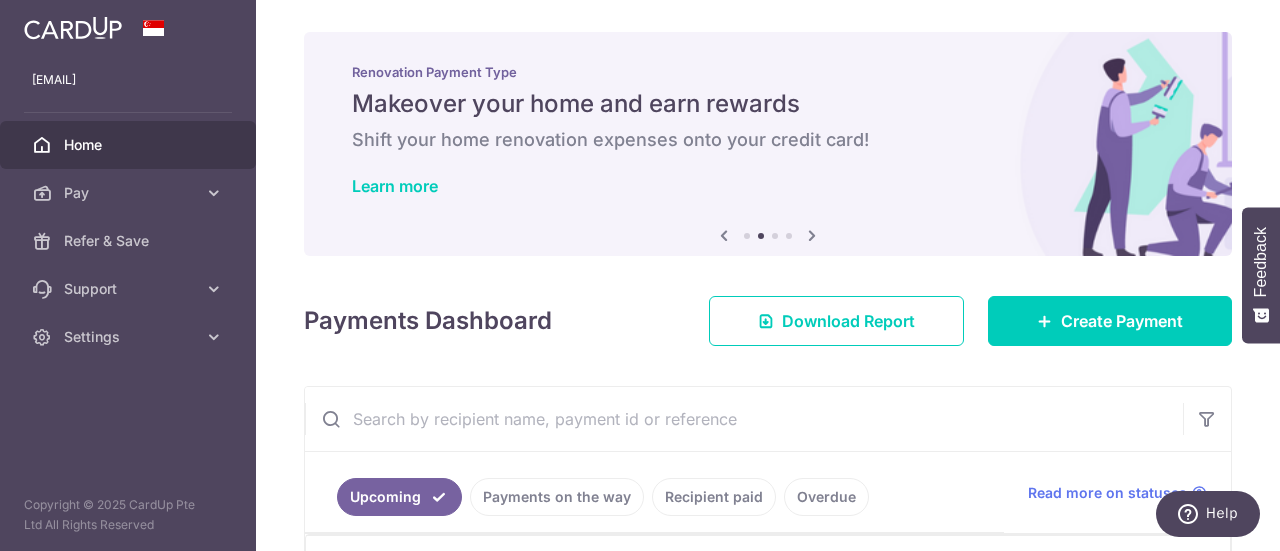 click at bounding box center (812, 235) 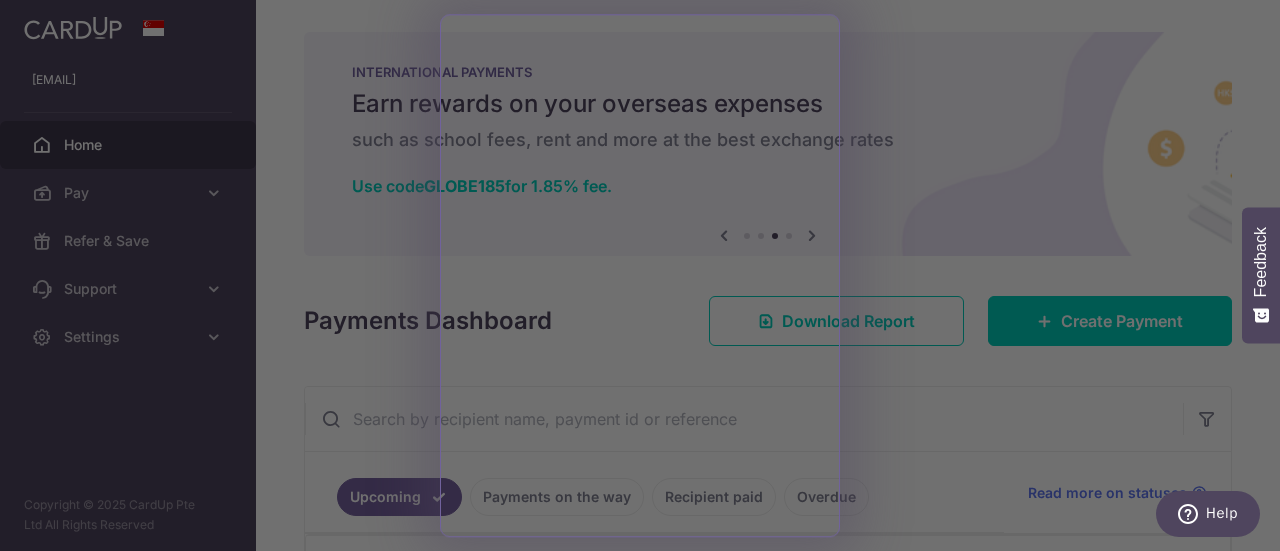 click at bounding box center (646, 278) 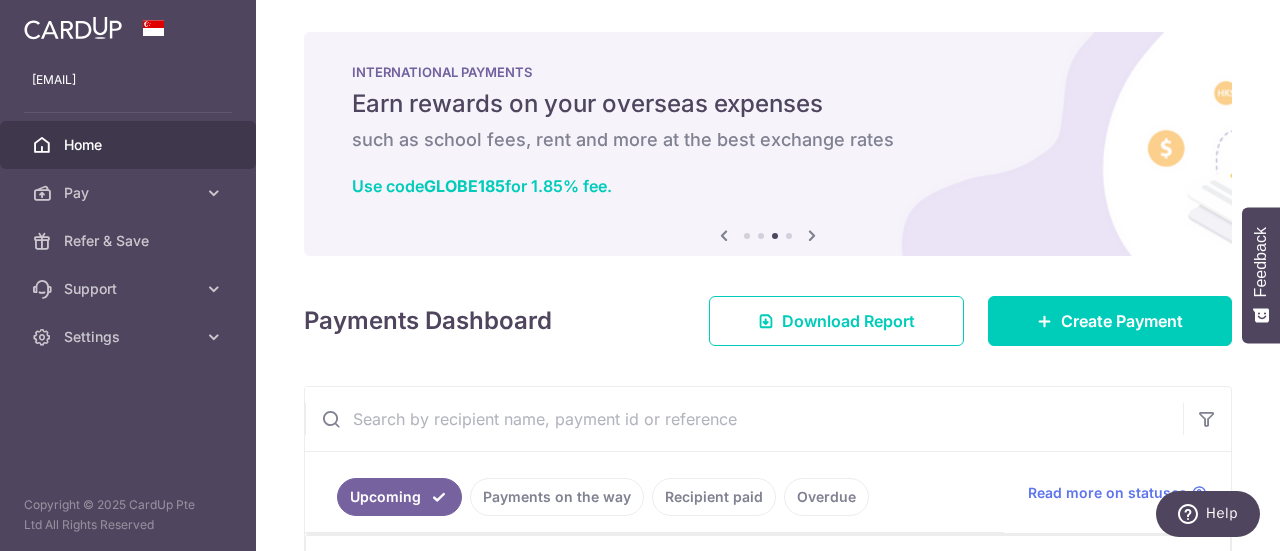 click at bounding box center (73, 28) 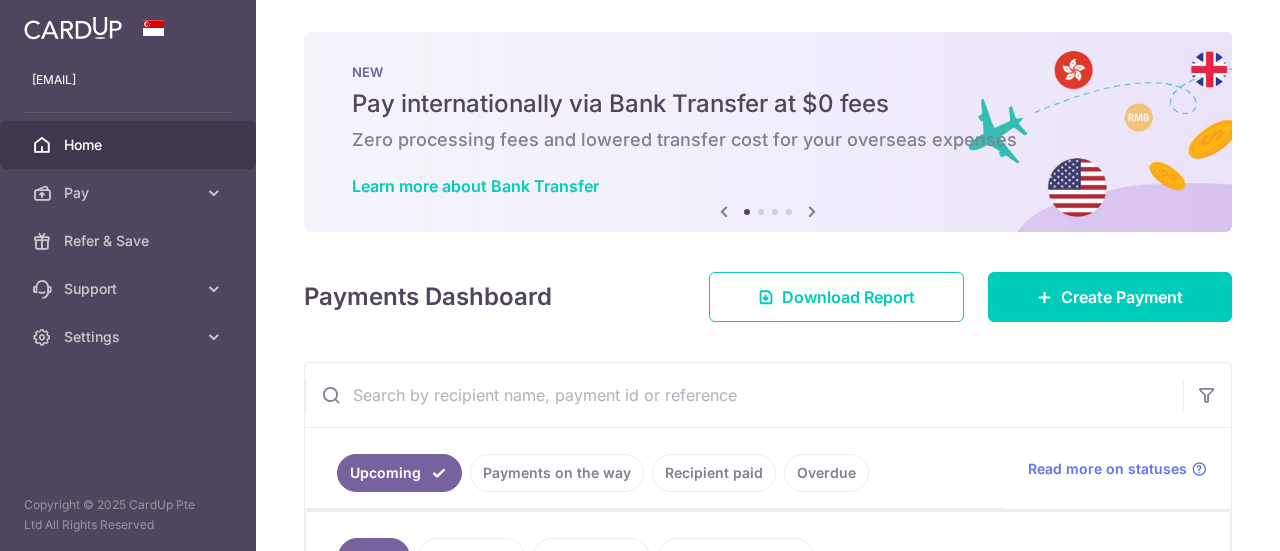 scroll, scrollTop: 0, scrollLeft: 0, axis: both 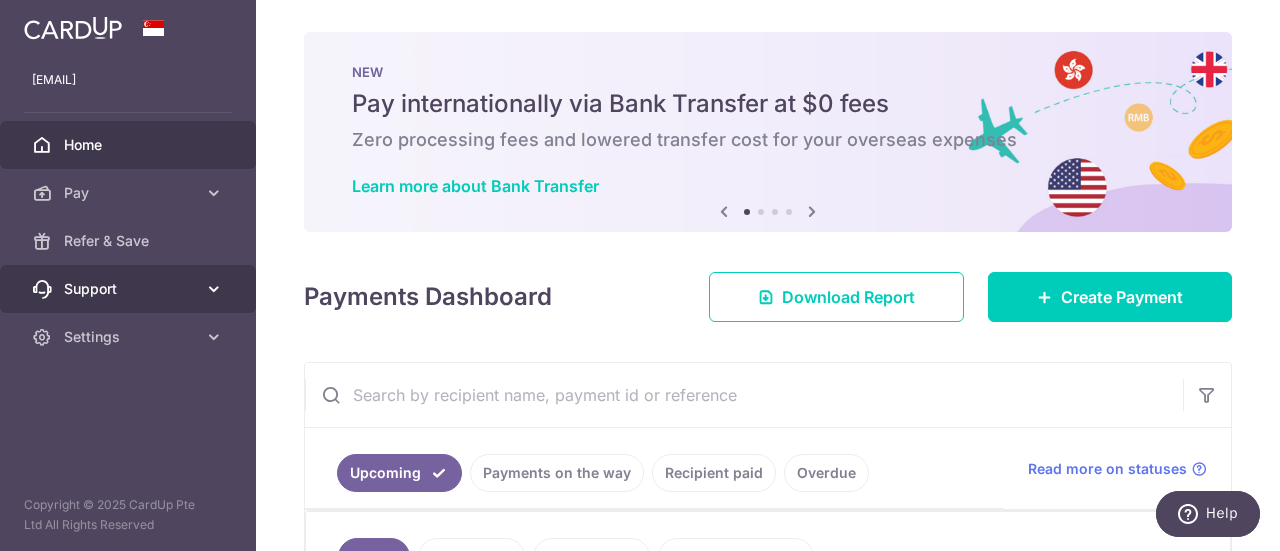 click on "Support" at bounding box center [130, 289] 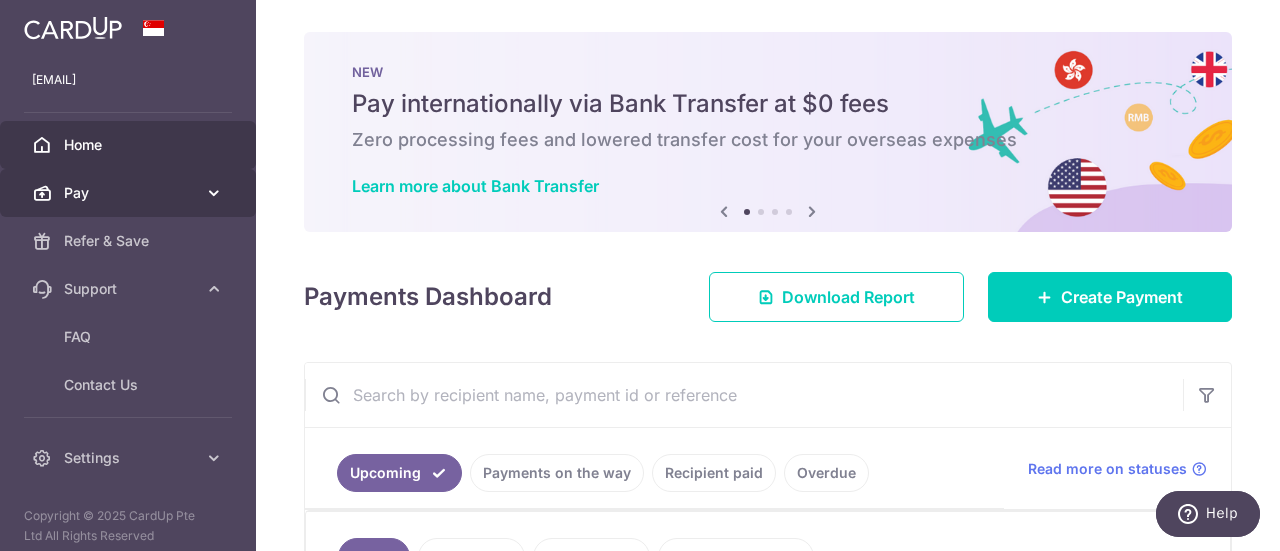 click on "Pay" at bounding box center [130, 193] 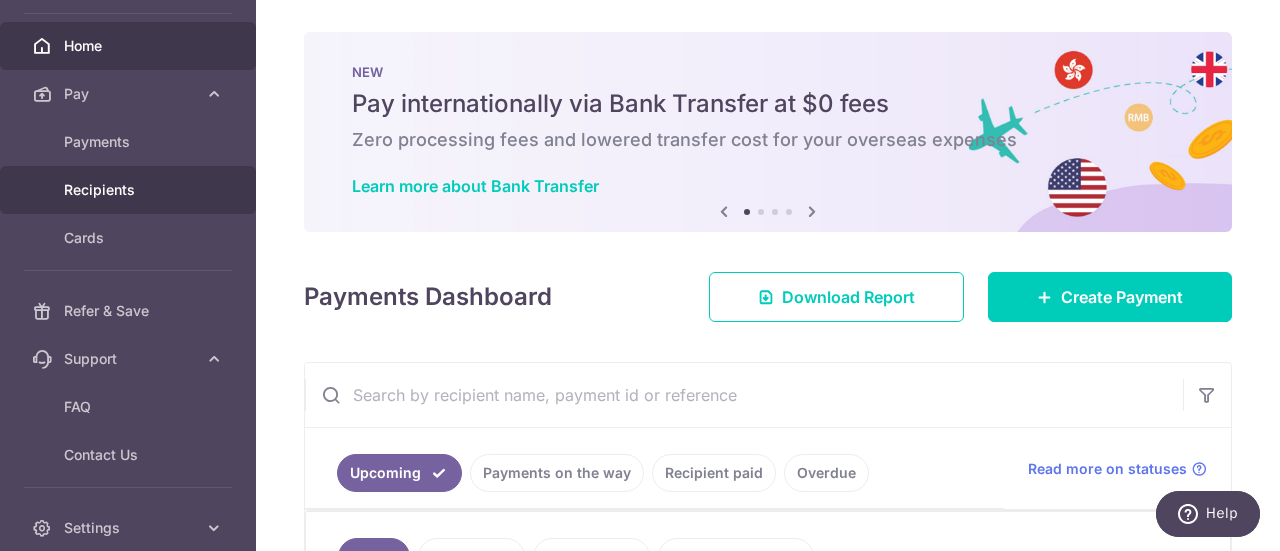 scroll, scrollTop: 178, scrollLeft: 0, axis: vertical 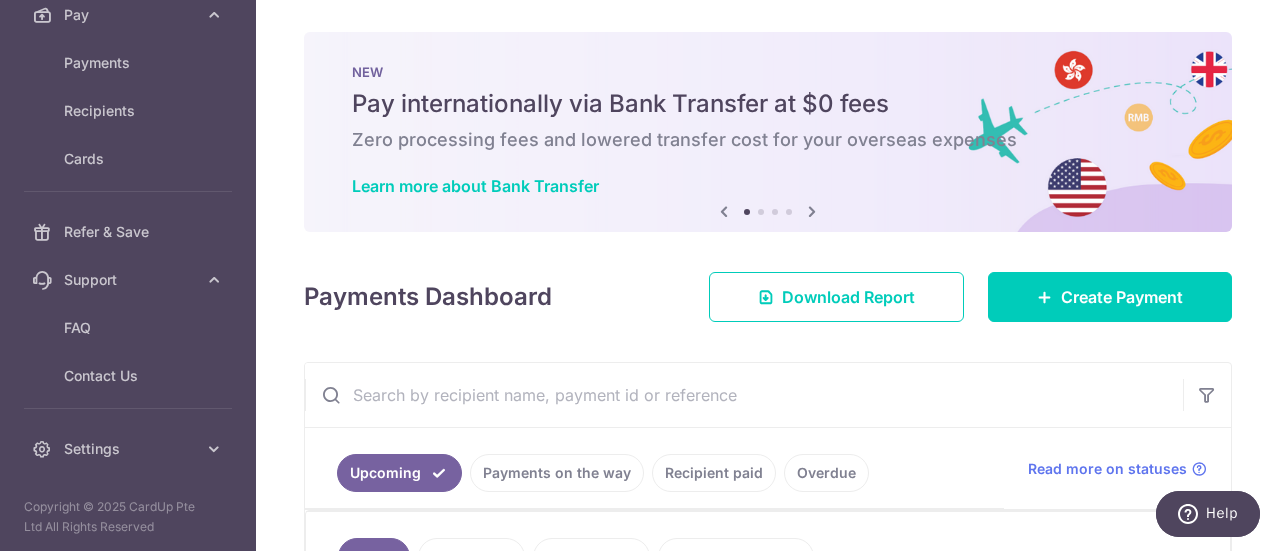 click at bounding box center [812, 211] 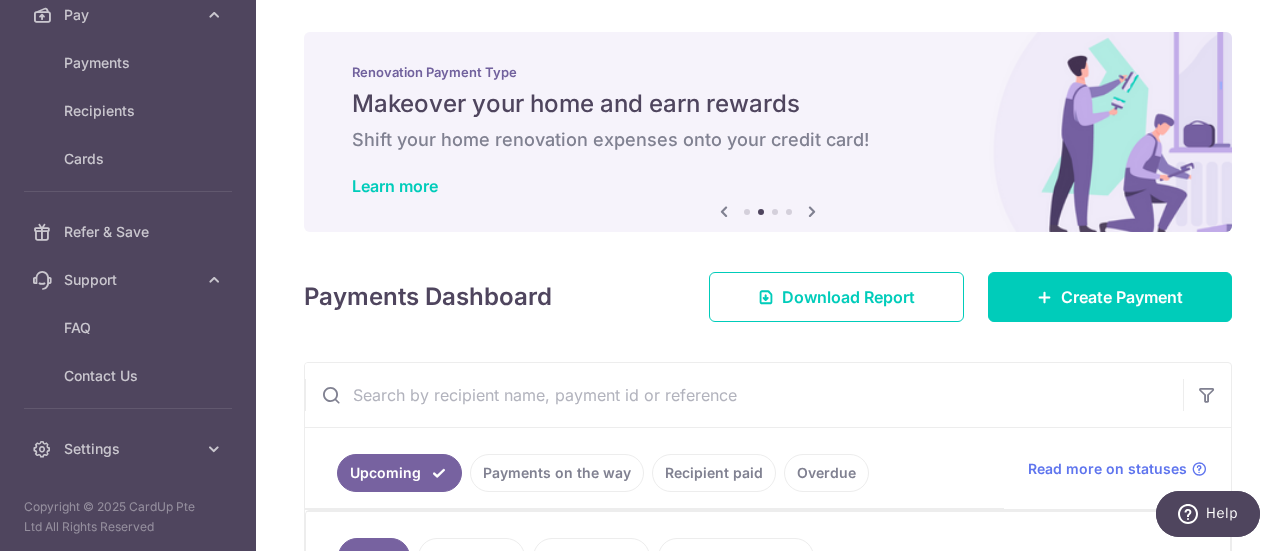 click at bounding box center (812, 211) 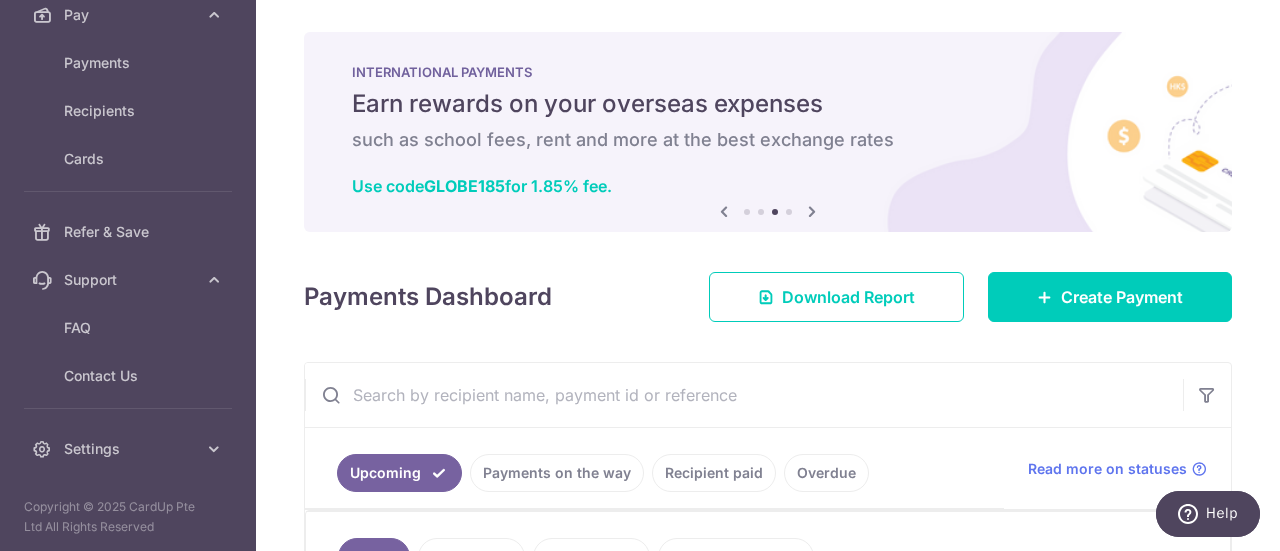 click at bounding box center (812, 211) 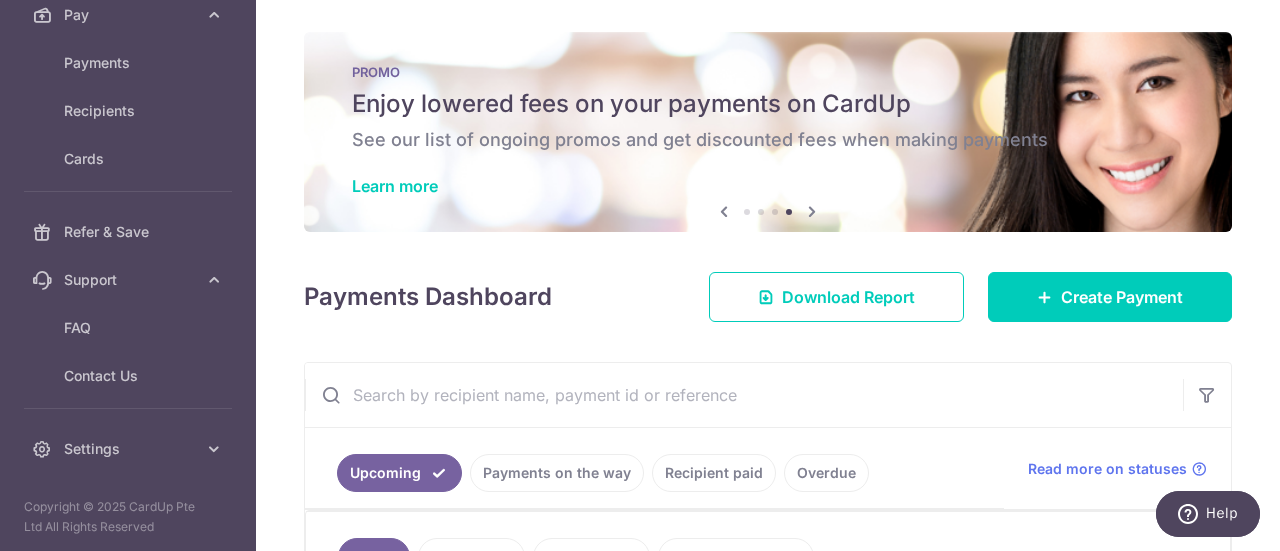 click on "PROMO
Enjoy lowered fees on your payments on CardUp
See our list of ongoing promos and get discounted fees when making payments
Learn more" at bounding box center [768, 132] 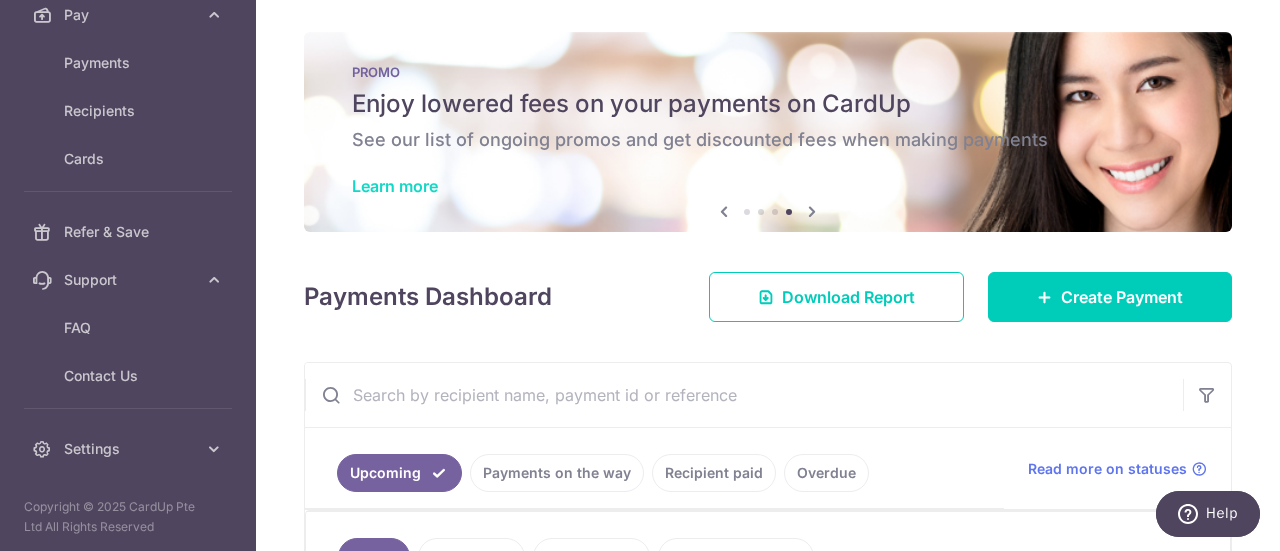 click on "Learn more" at bounding box center [395, 186] 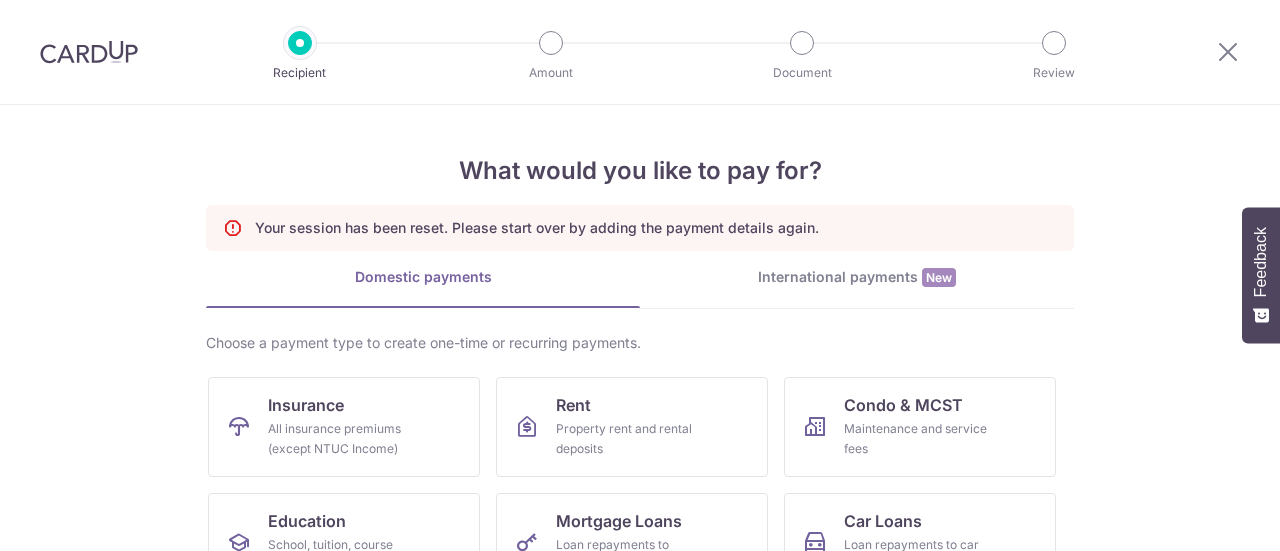 scroll, scrollTop: 0, scrollLeft: 0, axis: both 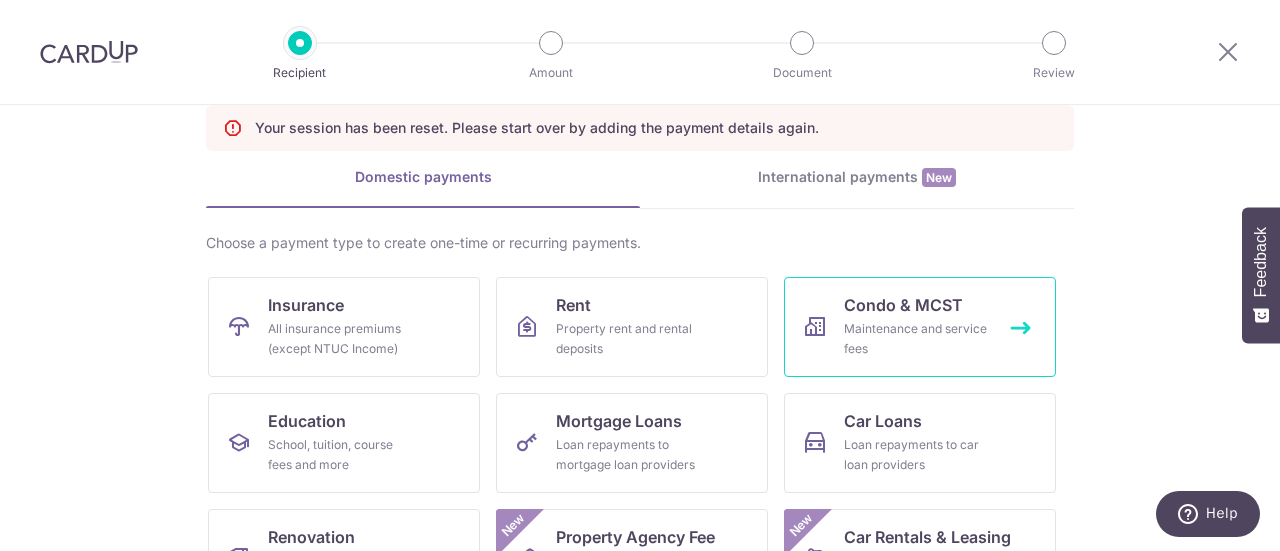 click on "Maintenance and service fees" at bounding box center (916, 339) 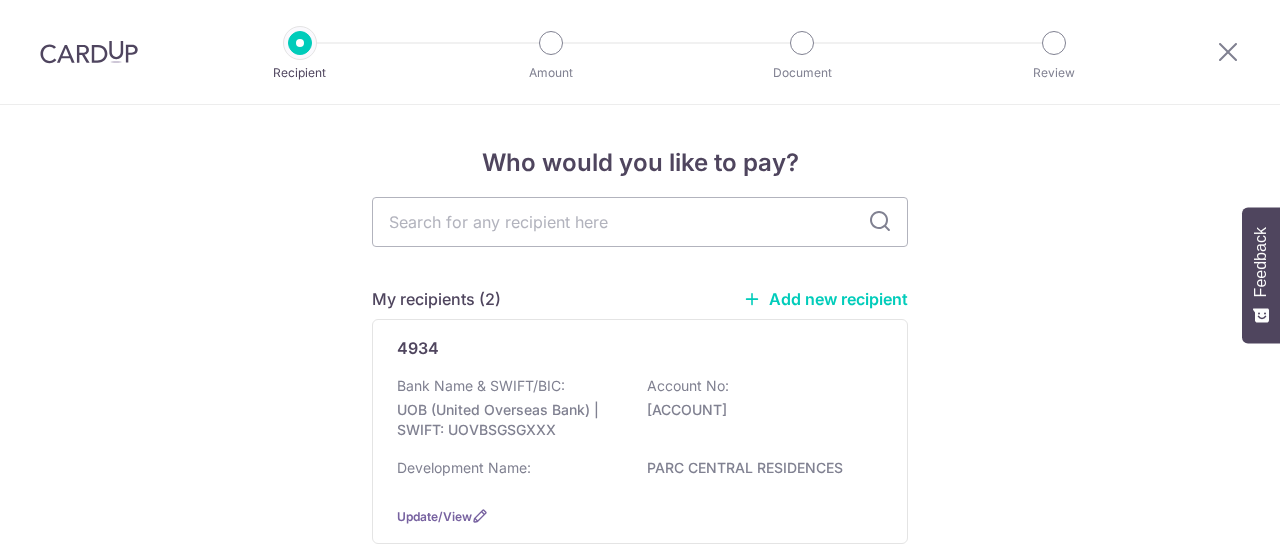 scroll, scrollTop: 0, scrollLeft: 0, axis: both 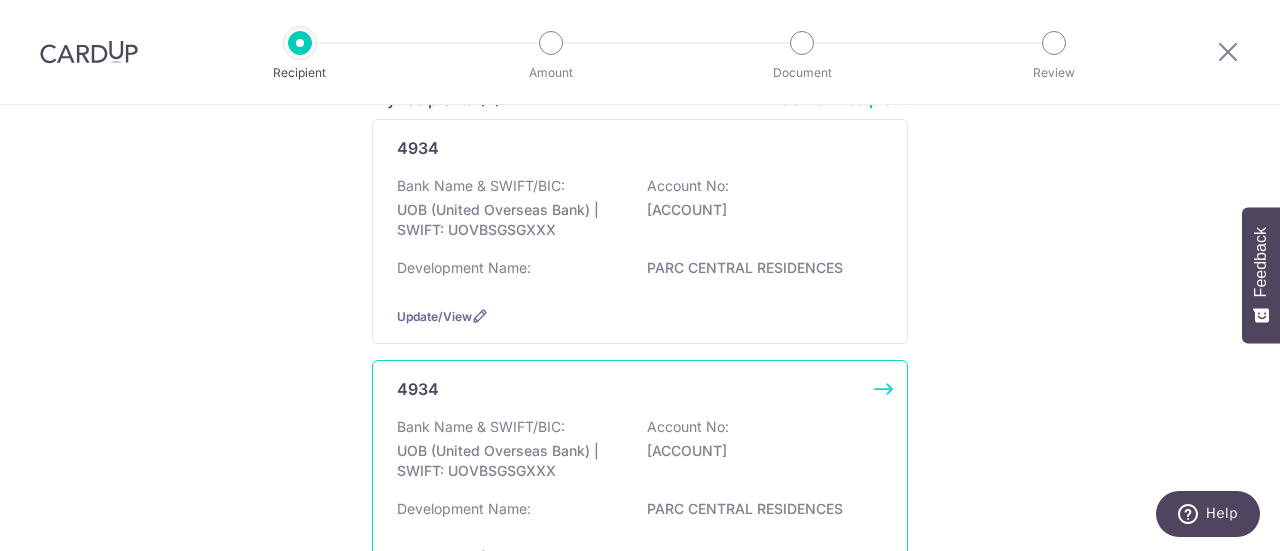 click on "4934
Bank Name & SWIFT/BIC:
UOB (United Overseas Bank) | SWIFT: UOVBSGSGXXX
Account No:
7613164638
Development Name:
PARC CENTRAL RESIDENCES
Update/View" at bounding box center [640, 472] 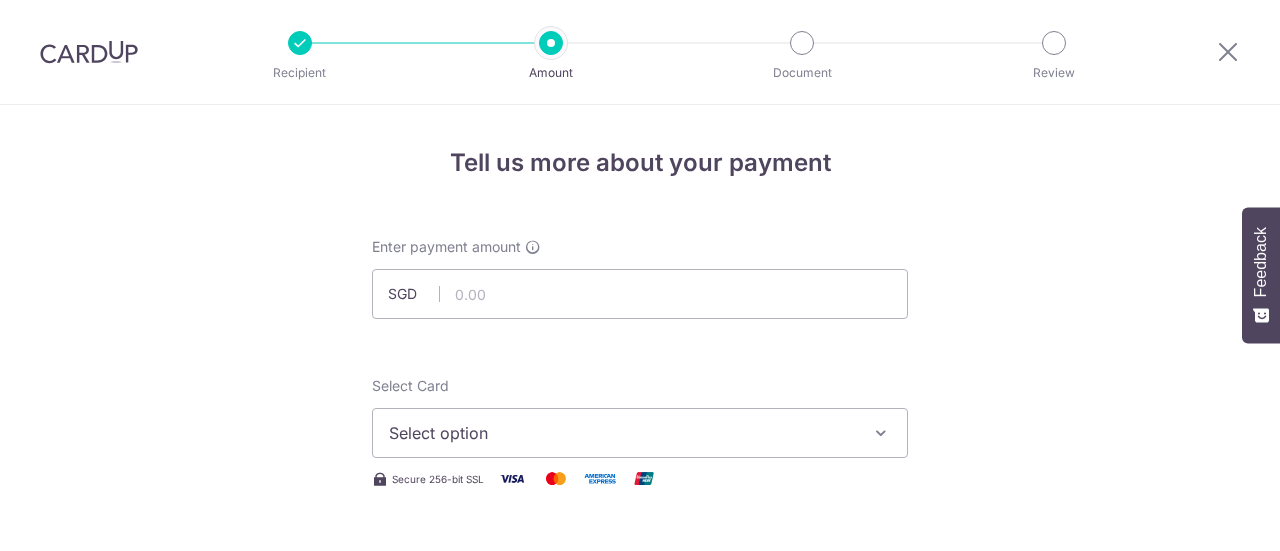 scroll, scrollTop: 0, scrollLeft: 0, axis: both 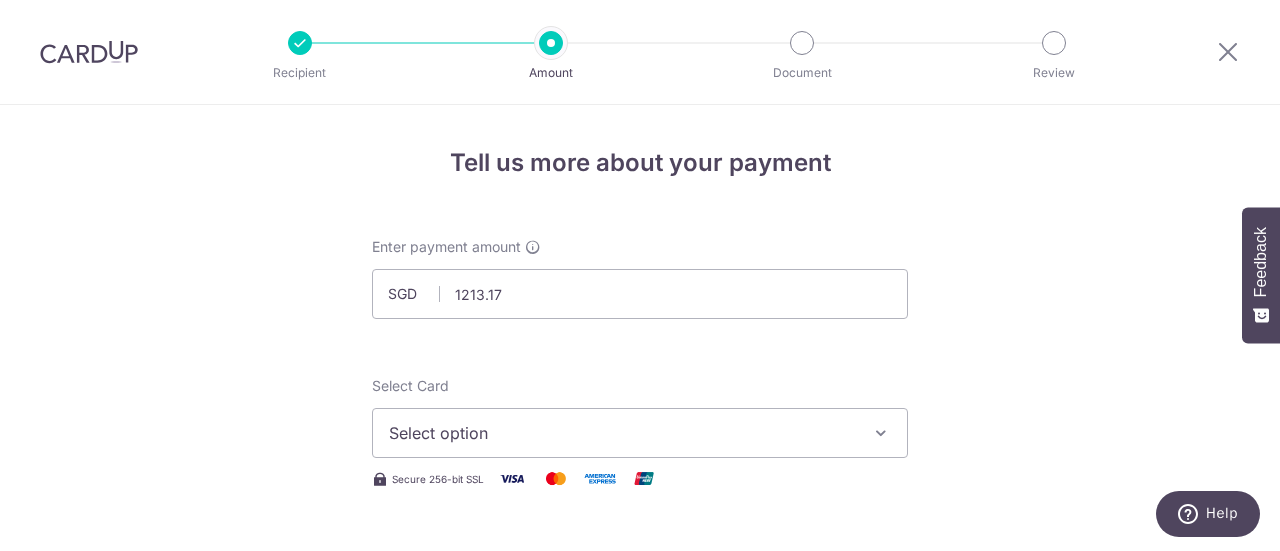 type on "1,213.17" 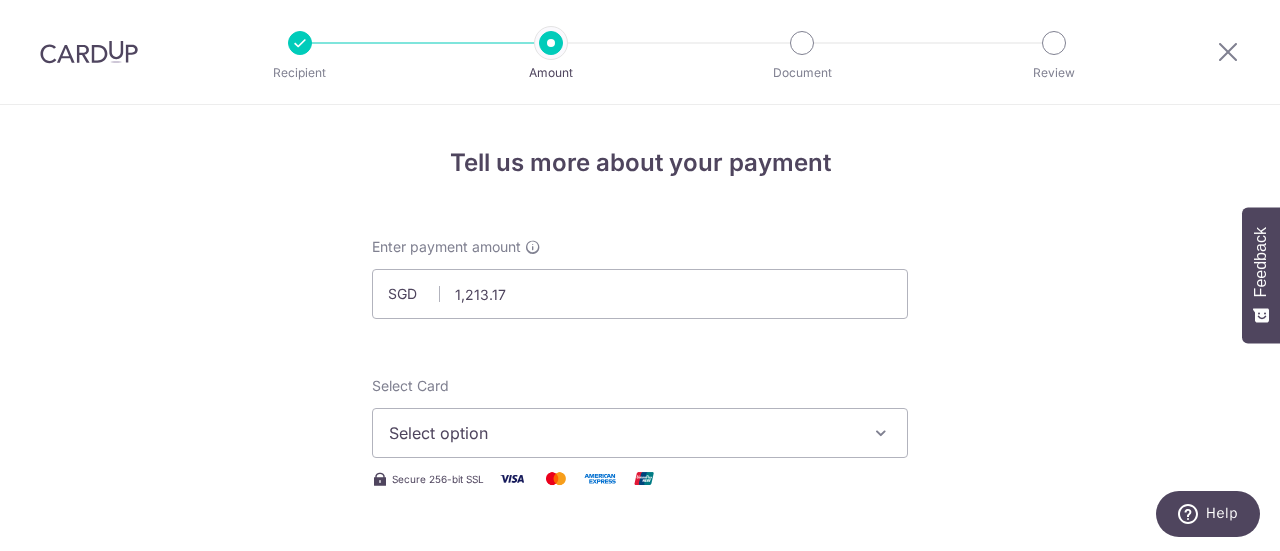 click on "Select option" at bounding box center [640, 433] 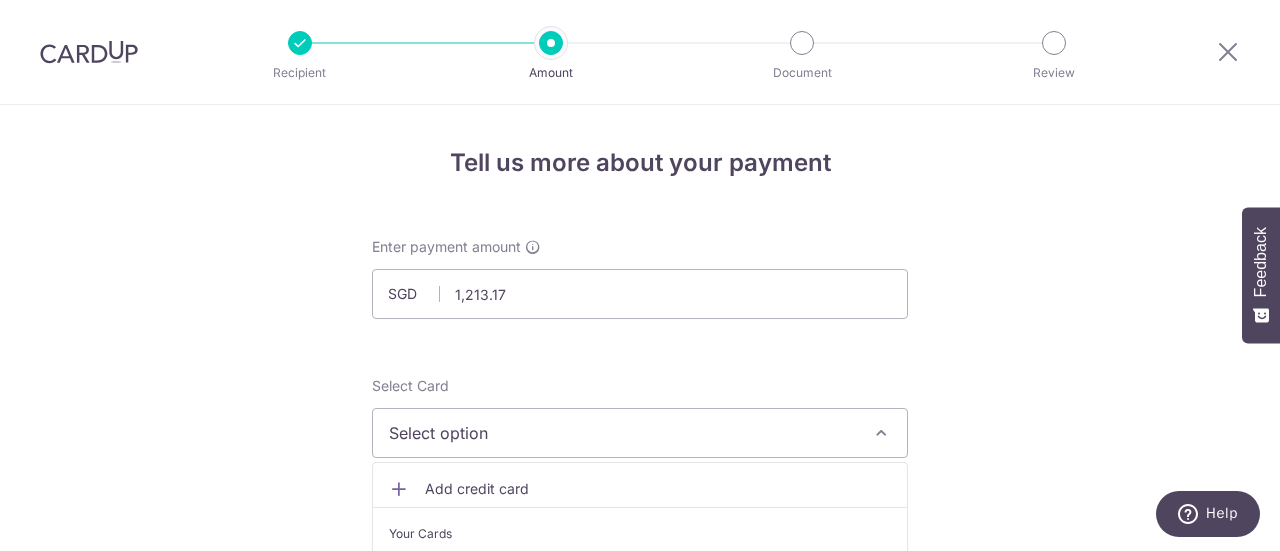 scroll, scrollTop: 100, scrollLeft: 0, axis: vertical 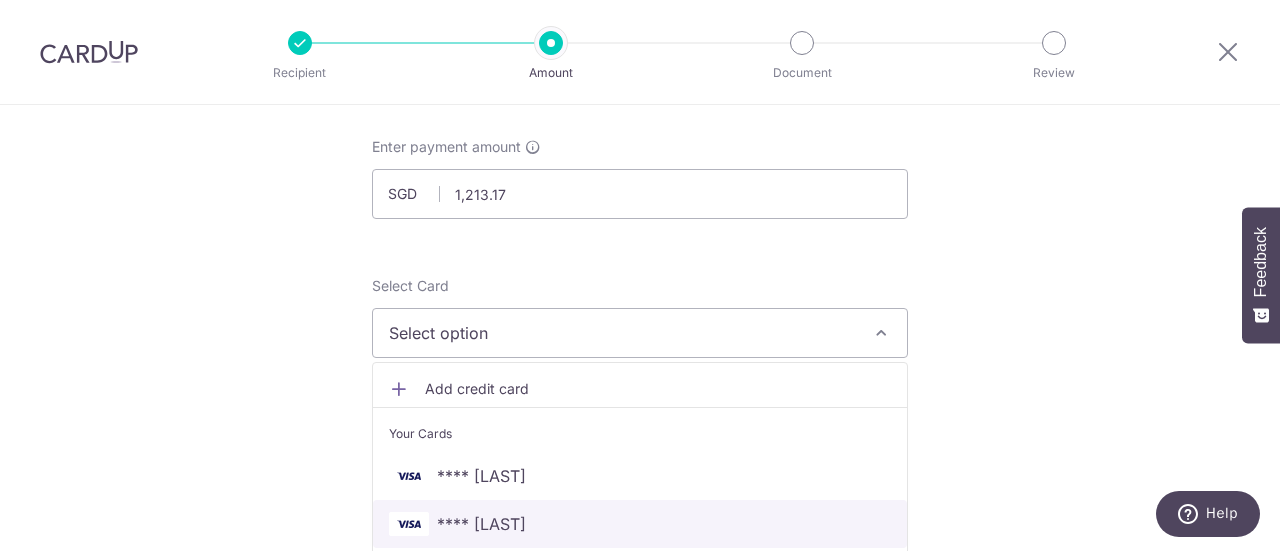 click on "**** [LAST]" at bounding box center (640, 524) 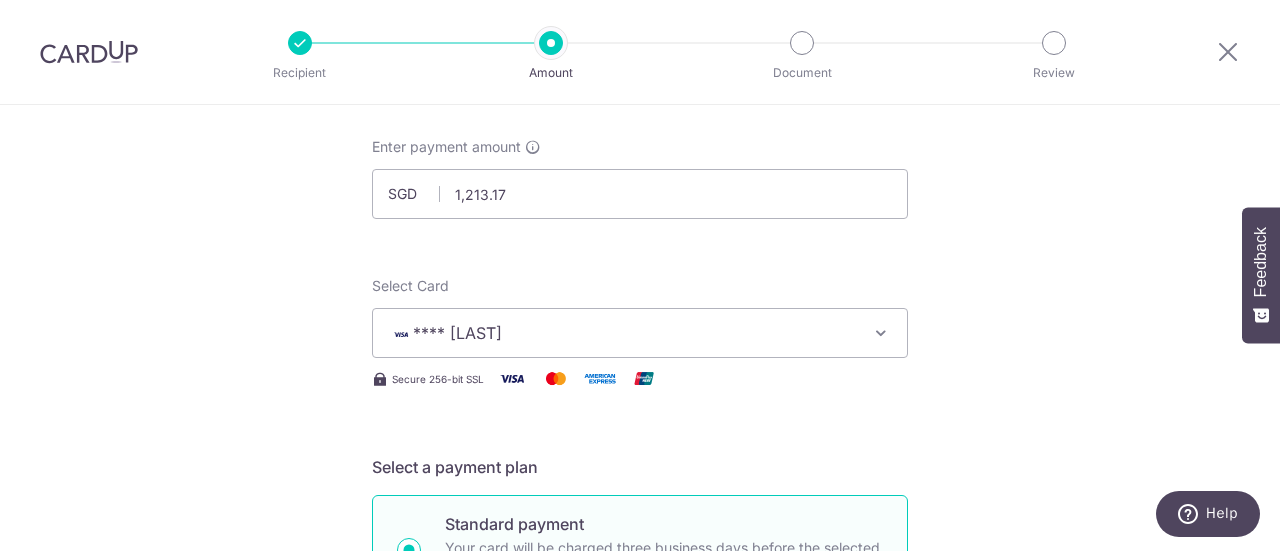 click on "Tell us more about your payment
Enter payment amount
SGD
1,213.17
1213.17
Select Card
**** 6794
Add credit card
Your Cards
**** 0285
**** 6794
Secure 256-bit SSL
Text
New card details
Card
Secure 256-bit SSL" at bounding box center (640, 909) 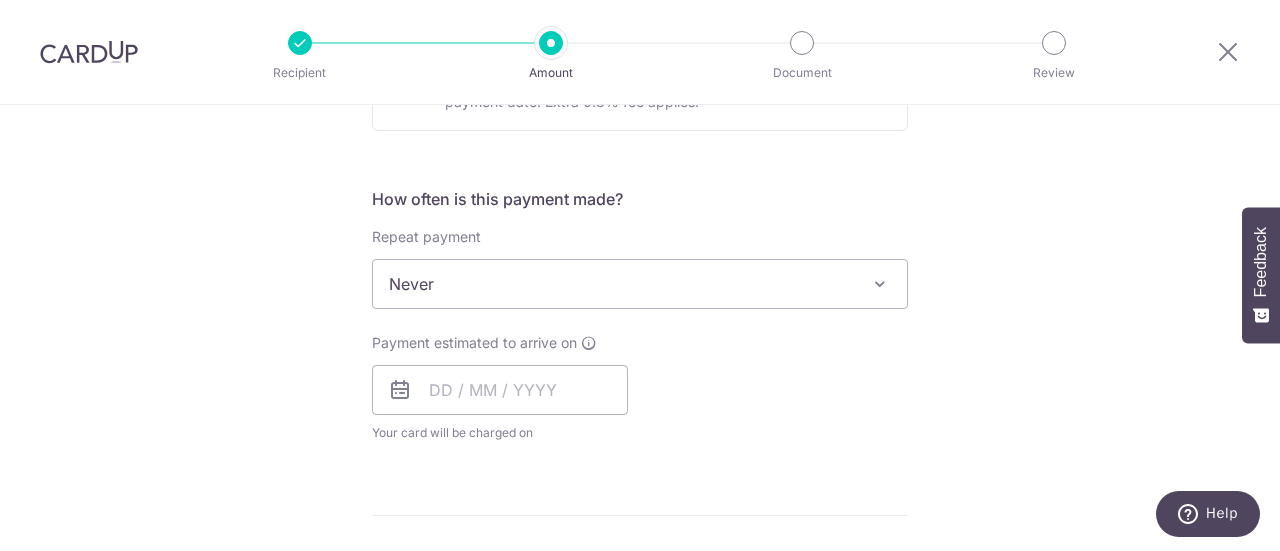 scroll, scrollTop: 700, scrollLeft: 0, axis: vertical 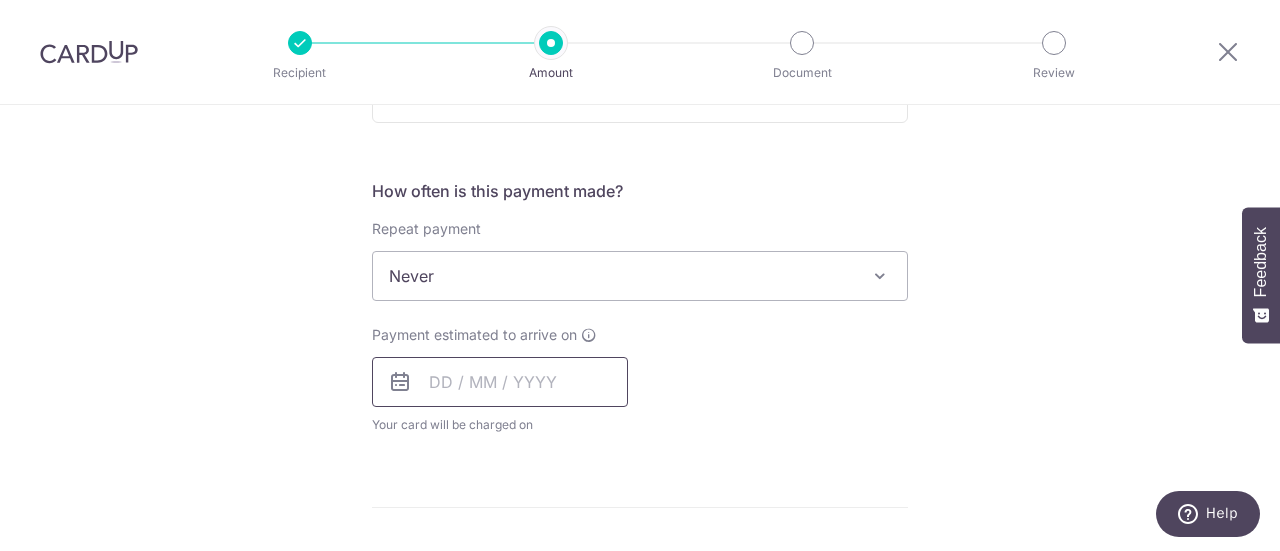 click at bounding box center (500, 382) 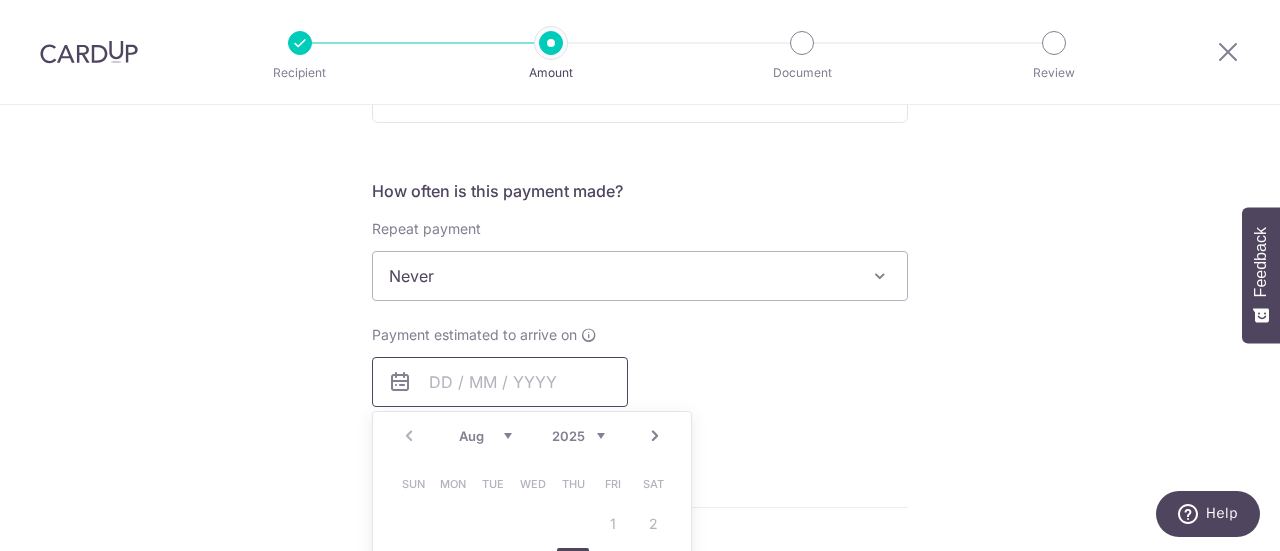 scroll, scrollTop: 900, scrollLeft: 0, axis: vertical 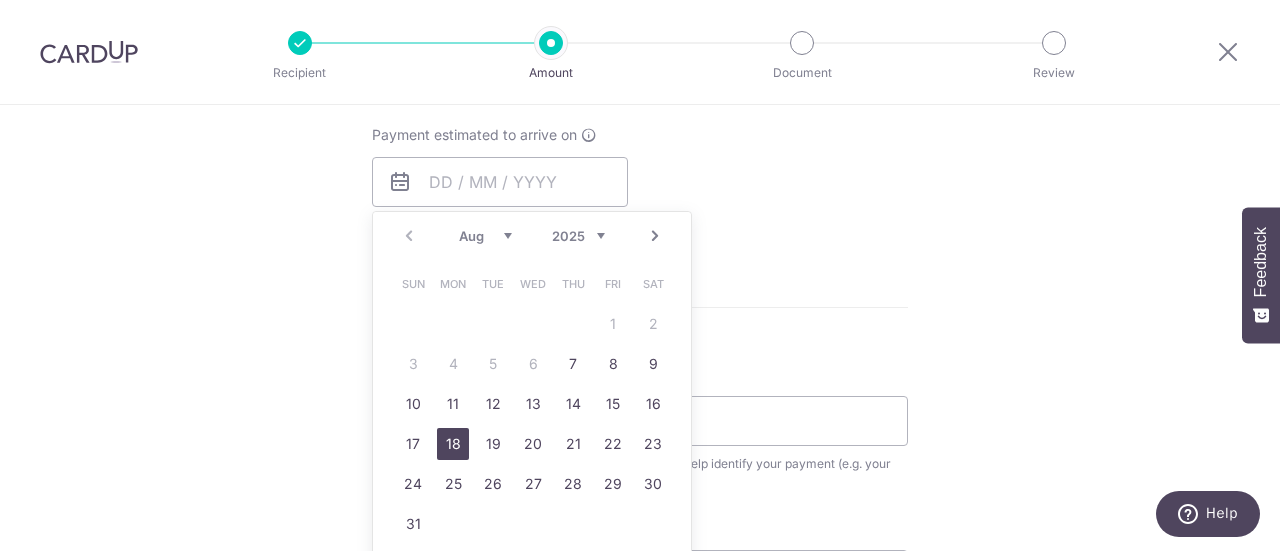 click on "18" at bounding box center (453, 444) 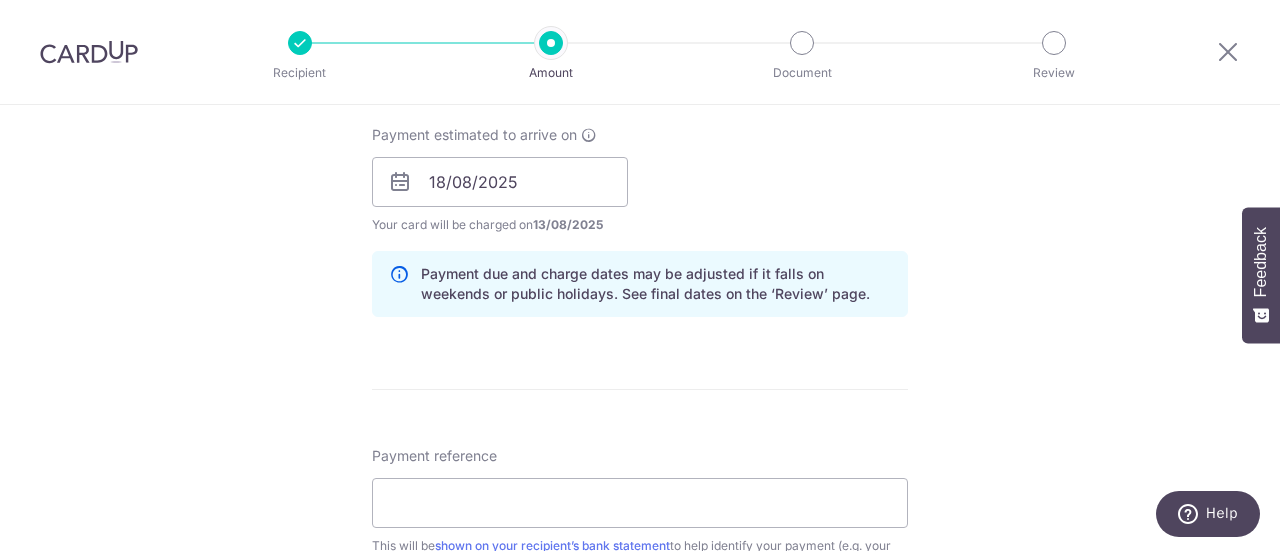 click on "Tell us more about your payment
Enter payment amount
SGD
1,213.17
1213.17
Select Card
**** 6794
Add credit card
Your Cards
**** 0285
**** 6794
Secure 256-bit SSL
Text
New card details
Card
Secure 256-bit SSL" at bounding box center [640, 150] 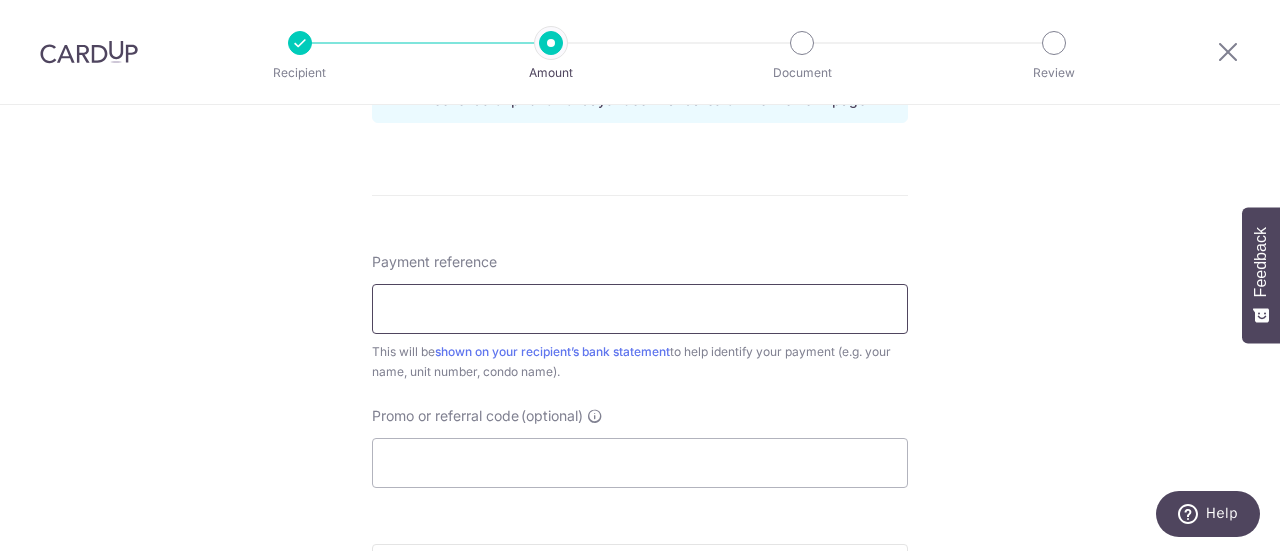 scroll, scrollTop: 1100, scrollLeft: 0, axis: vertical 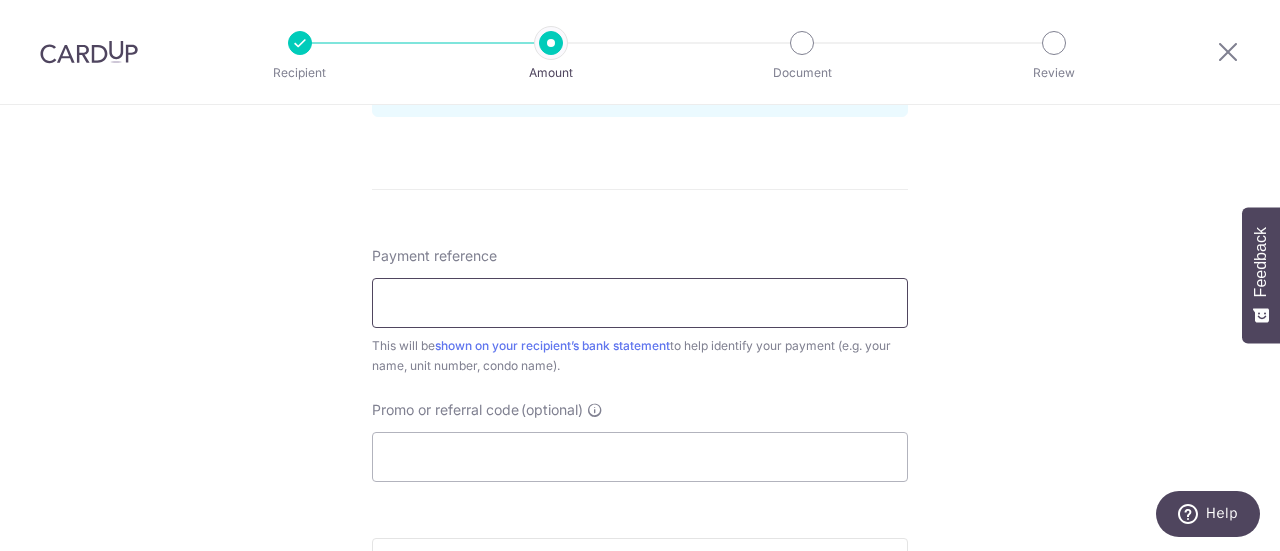 click on "Payment reference" at bounding box center [640, 303] 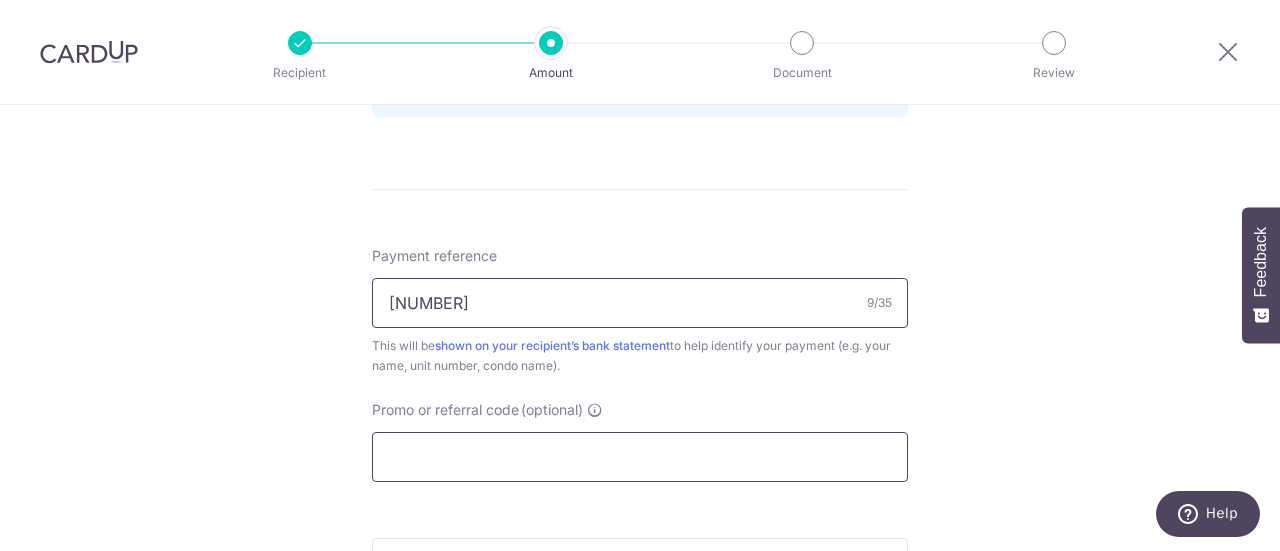type on "[BUILDING_NUMBER],[UNIT_NUMBER]" 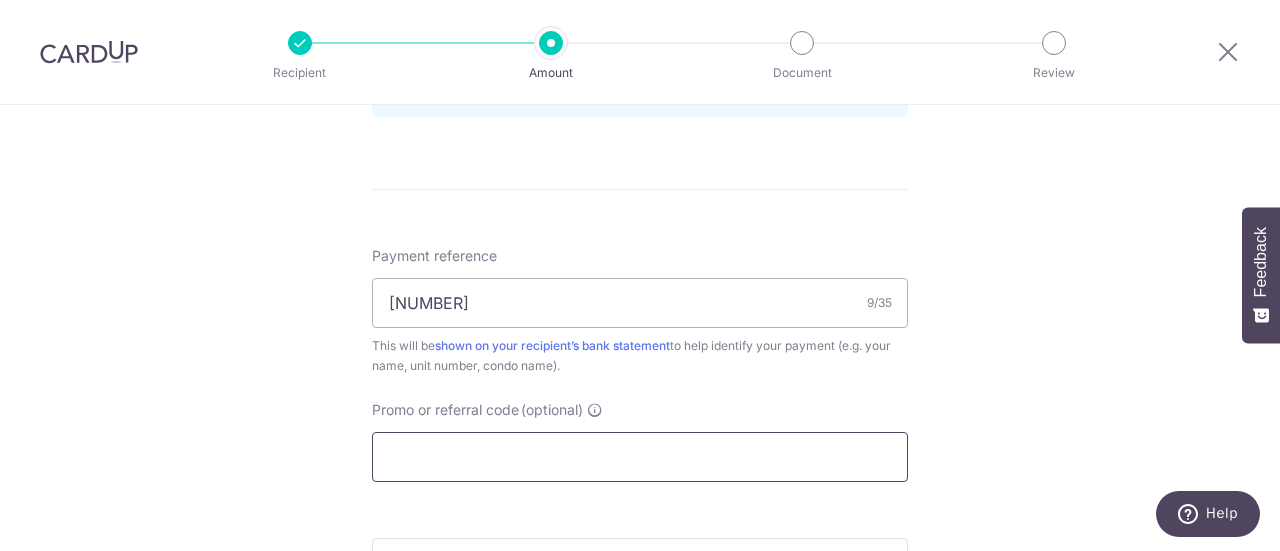 click on "Promo or referral code
(optional)" at bounding box center [640, 457] 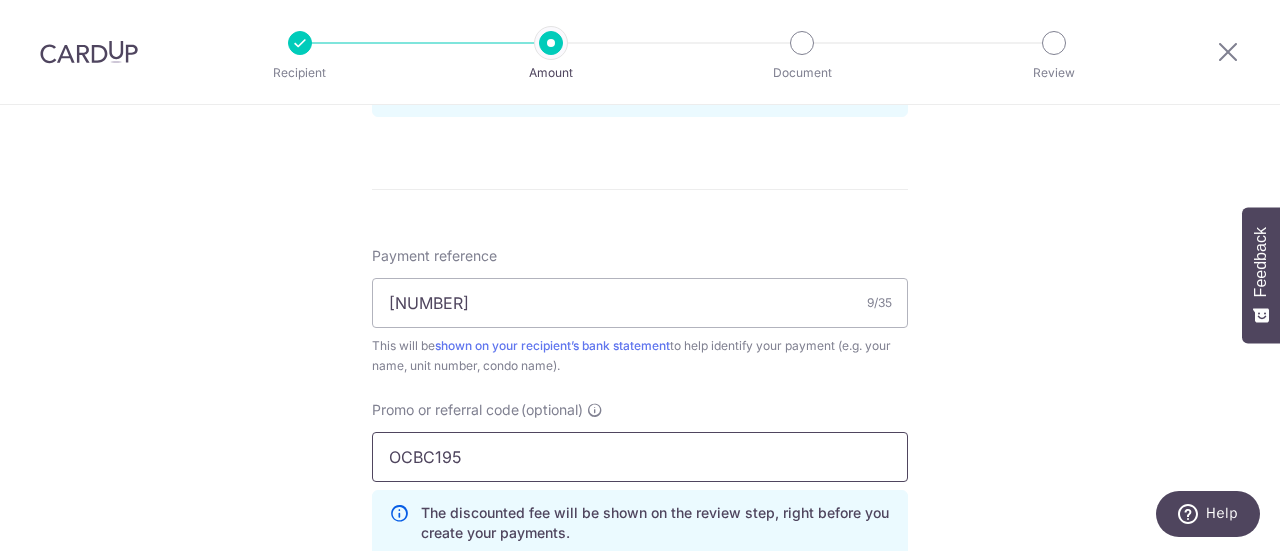 type on "OCBC195" 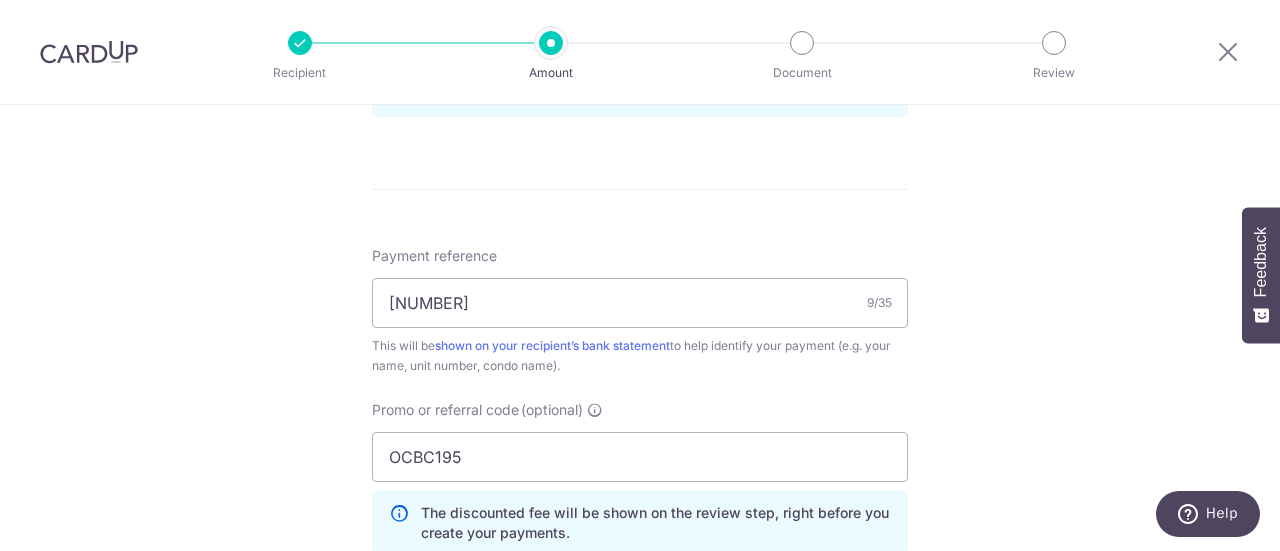 click on "Tell us more about your payment
Enter payment amount
SGD
1,213.17
1213.17
Select Card
**** 6794
Add credit card
Your Cards
**** 0285
**** 6794
Secure 256-bit SSL
Text
New card details
Card
Secure 256-bit SSL" at bounding box center [640, -5] 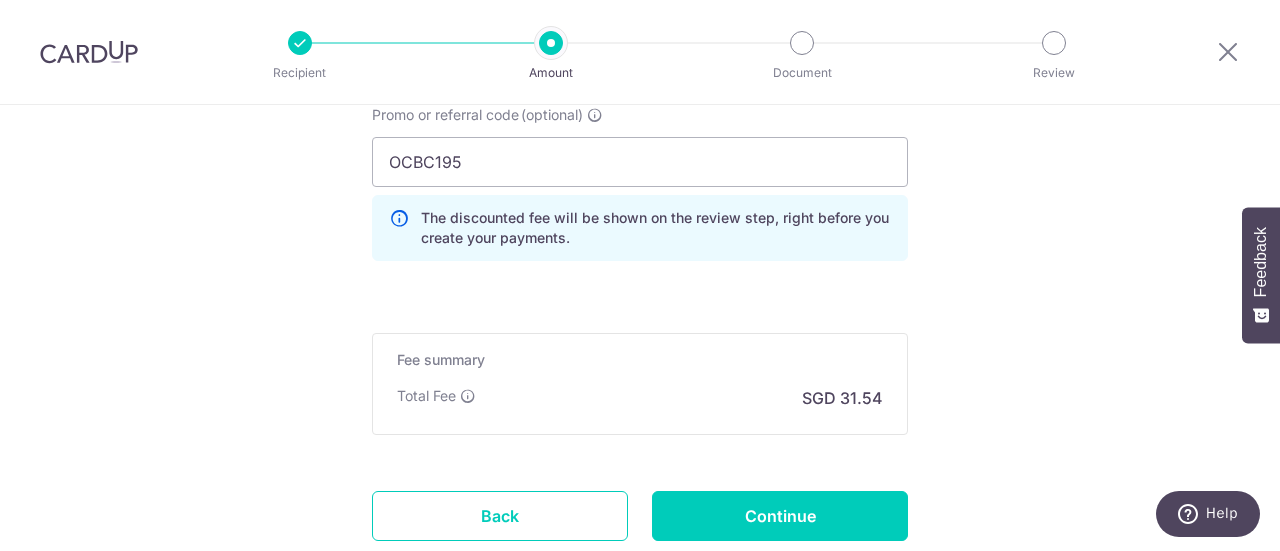 scroll, scrollTop: 1529, scrollLeft: 0, axis: vertical 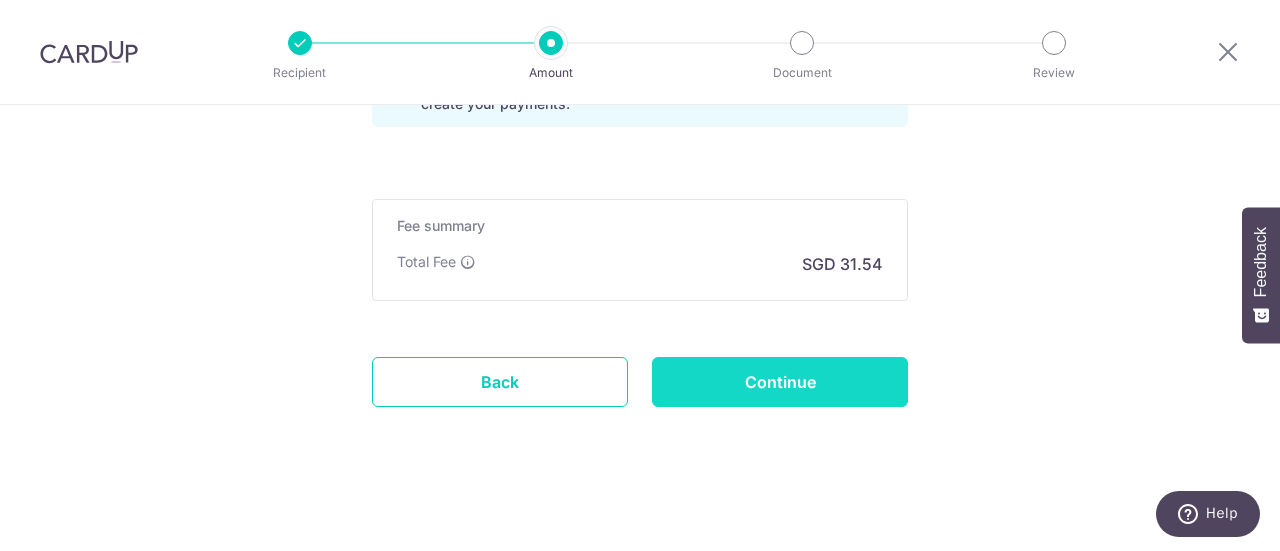 click on "Continue" at bounding box center [780, 382] 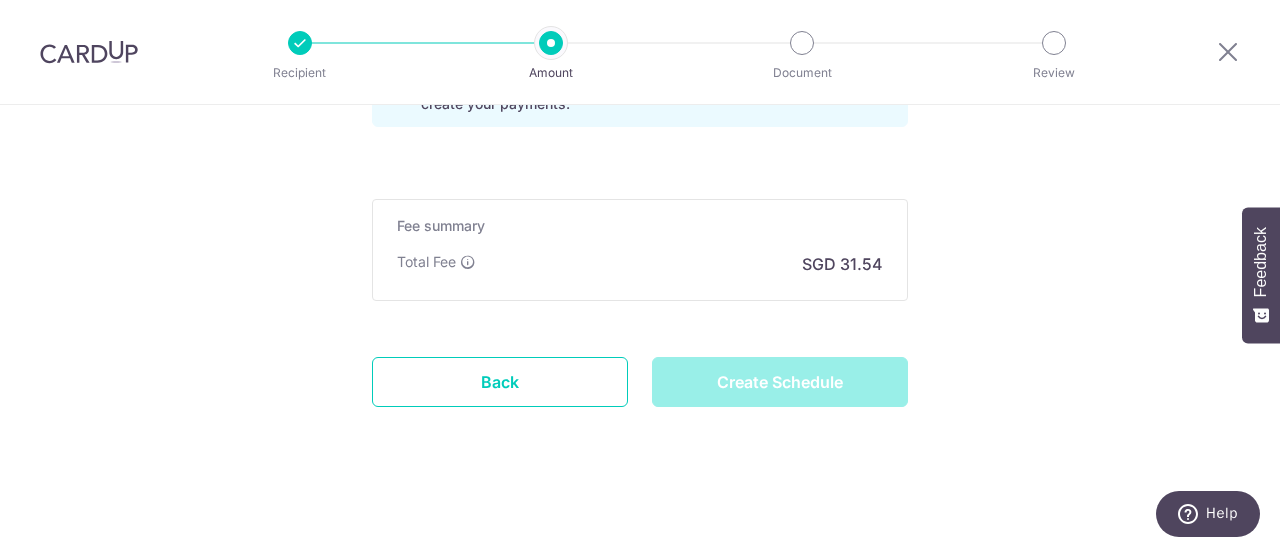 type on "Create Schedule" 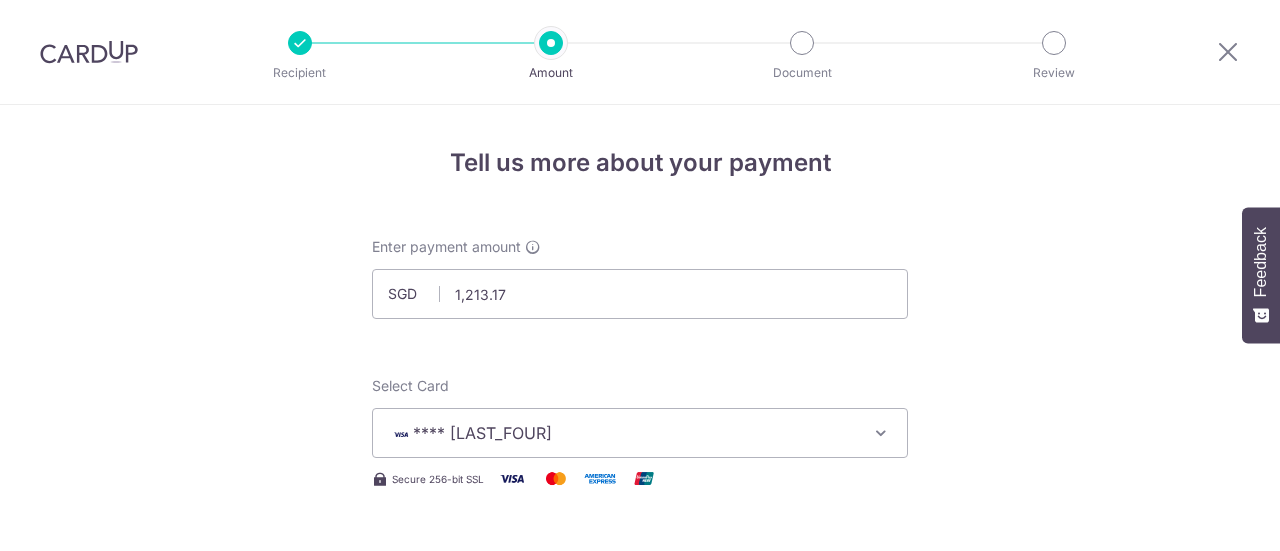 scroll, scrollTop: 0, scrollLeft: 0, axis: both 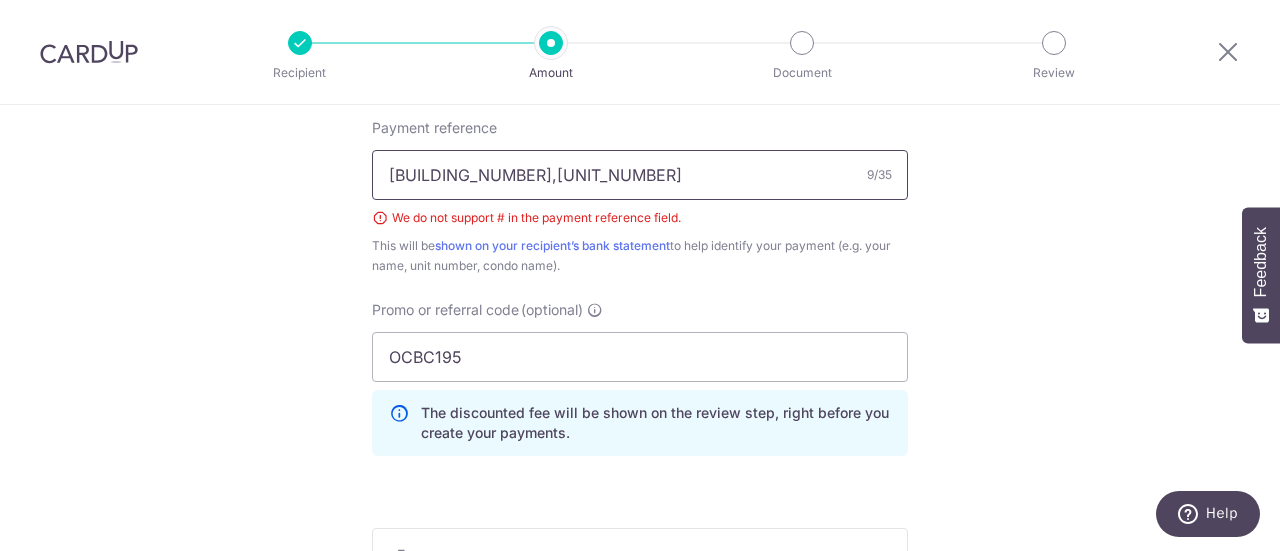 click on "[BUILDING_NUMBER],[UNIT_NUMBER]" at bounding box center [640, 175] 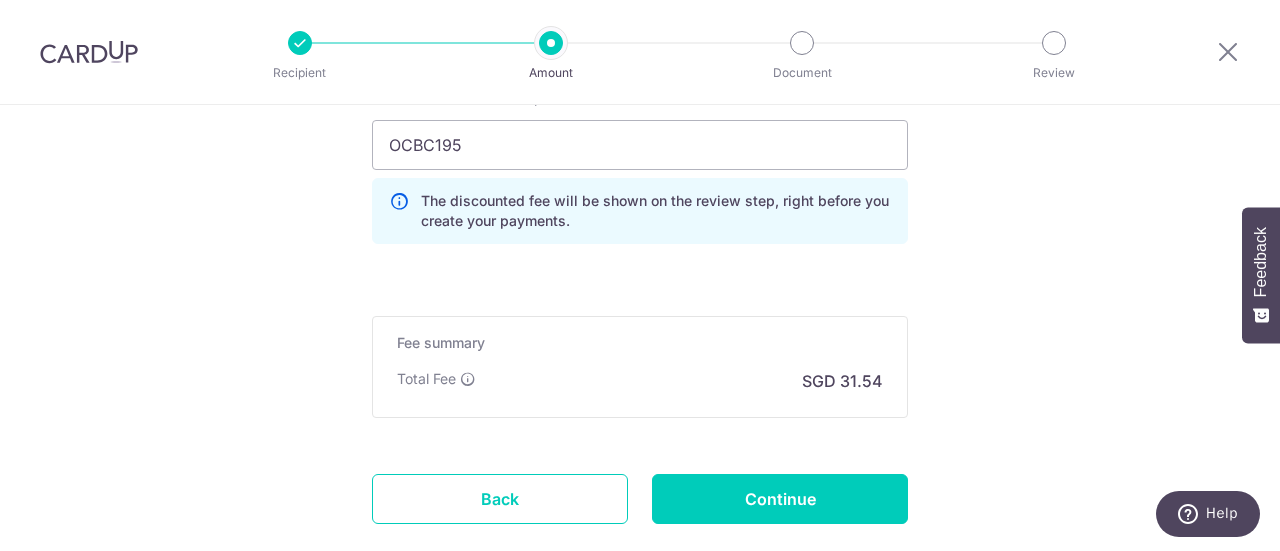 scroll, scrollTop: 1528, scrollLeft: 0, axis: vertical 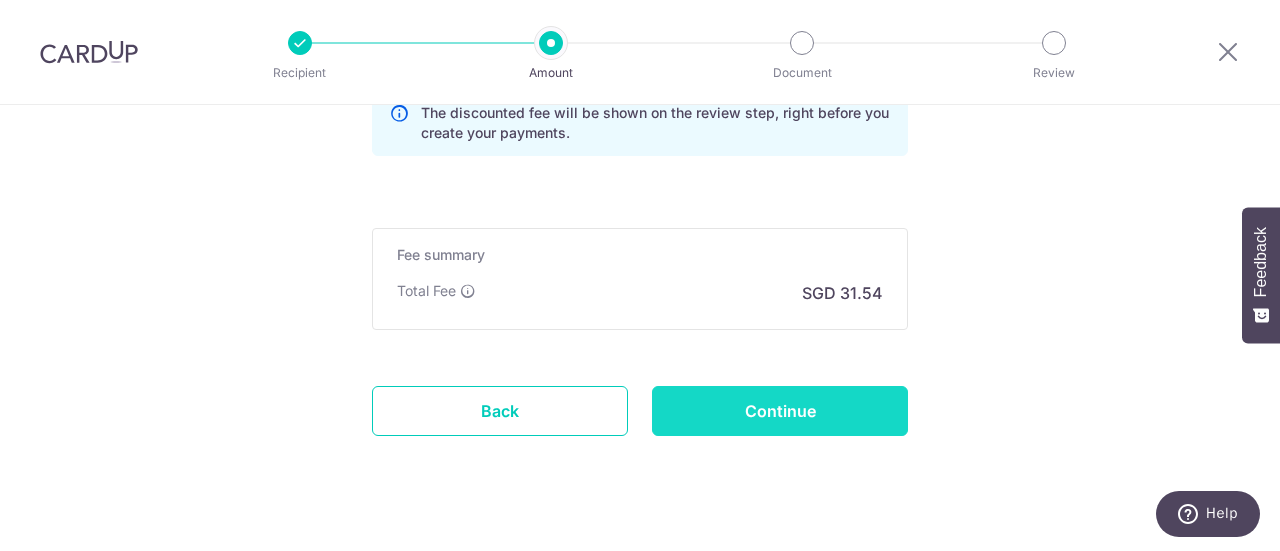 type on "[BUILDING_NUMBER],[UNIT_NUMBER]" 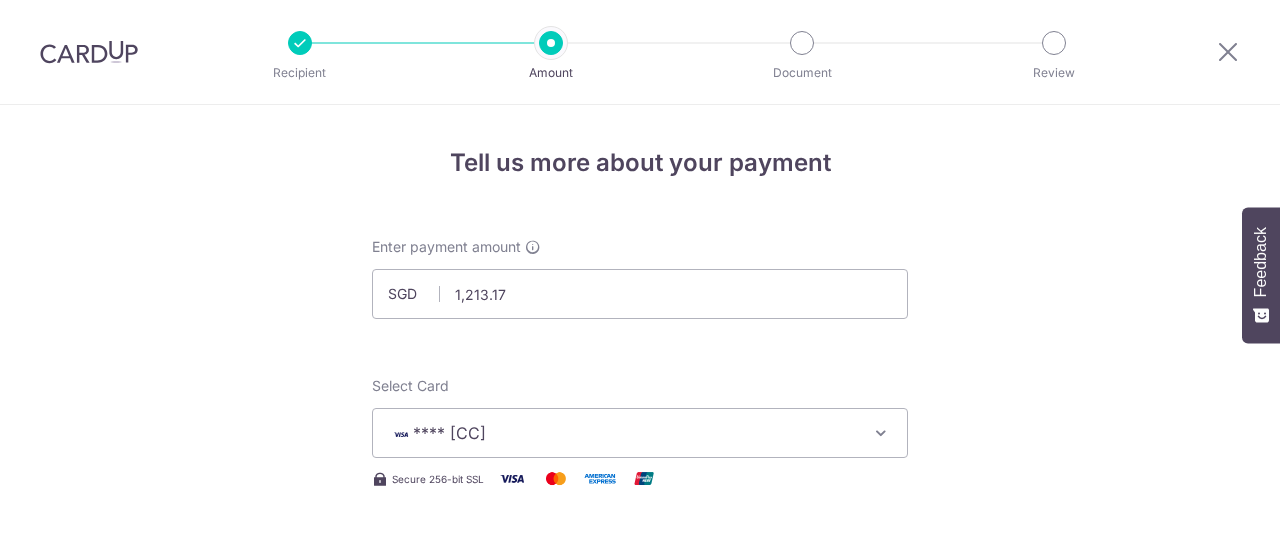 scroll, scrollTop: 0, scrollLeft: 0, axis: both 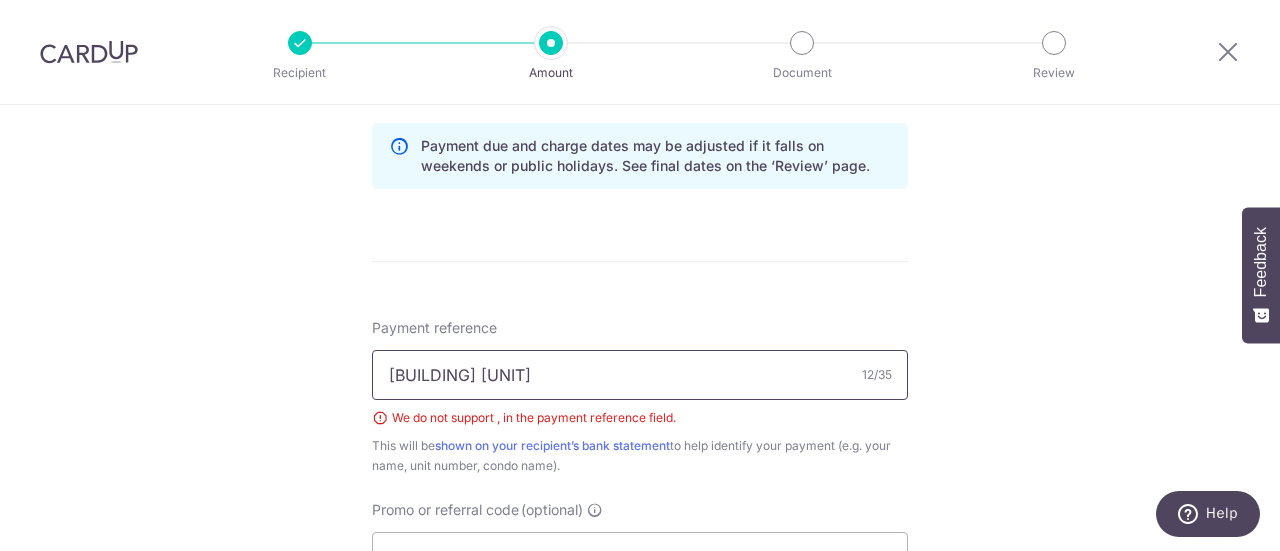 click on "Blk125,12-15" at bounding box center [640, 375] 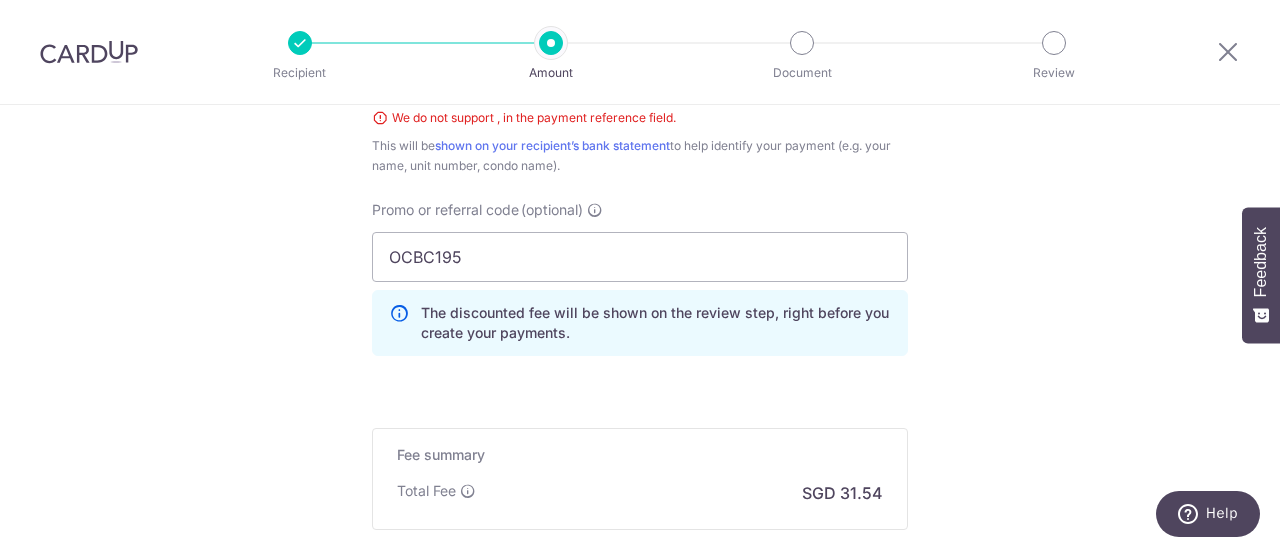 scroll, scrollTop: 1528, scrollLeft: 0, axis: vertical 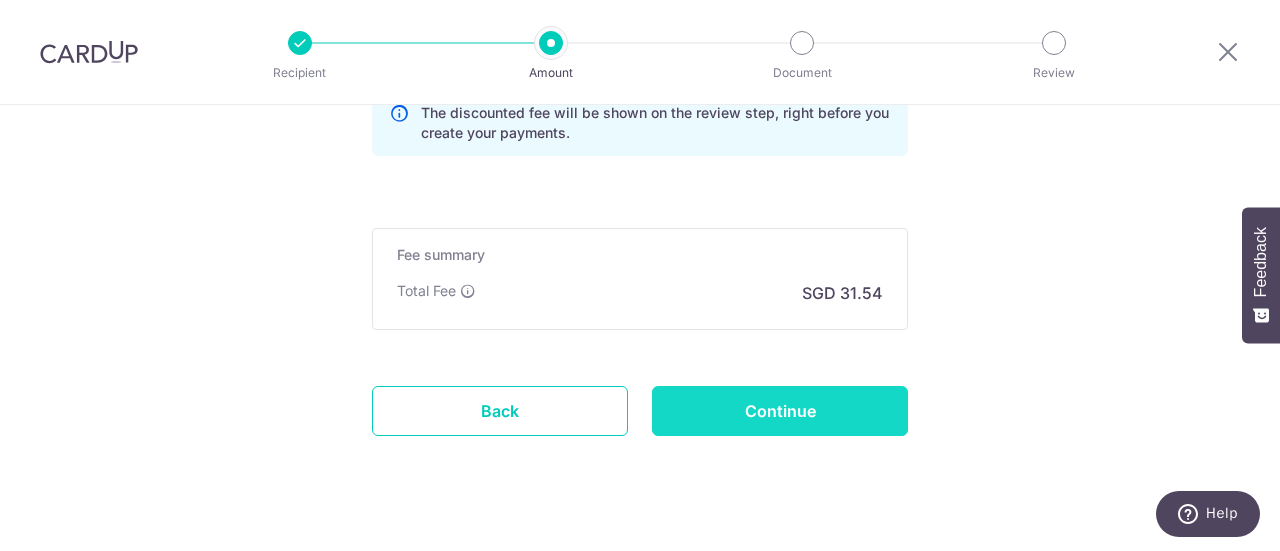 type on "Blk12512-15" 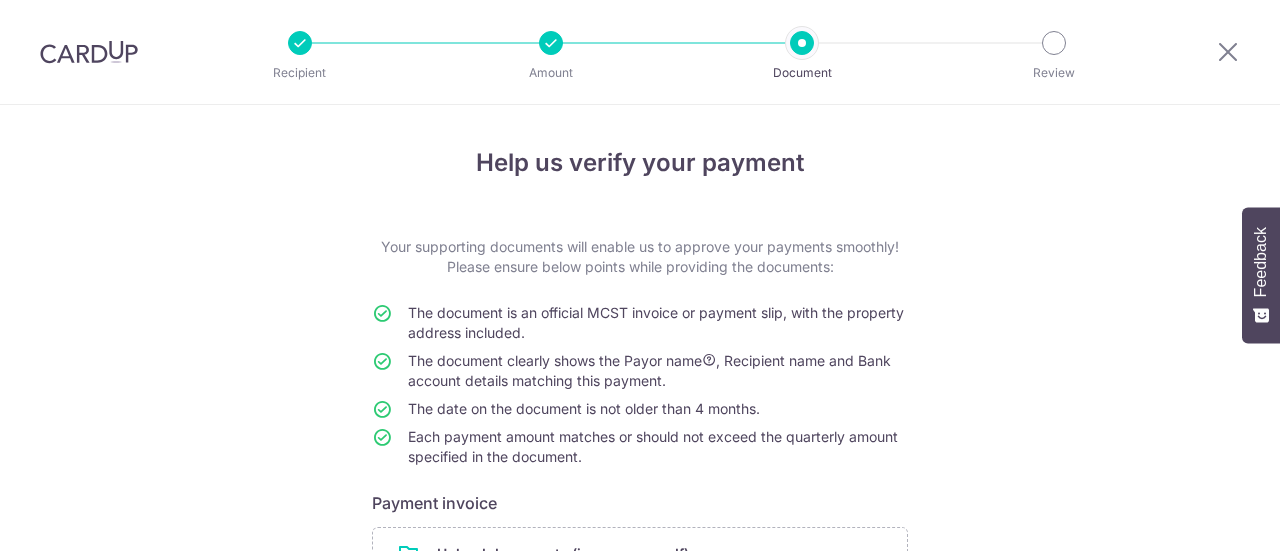 scroll, scrollTop: 0, scrollLeft: 0, axis: both 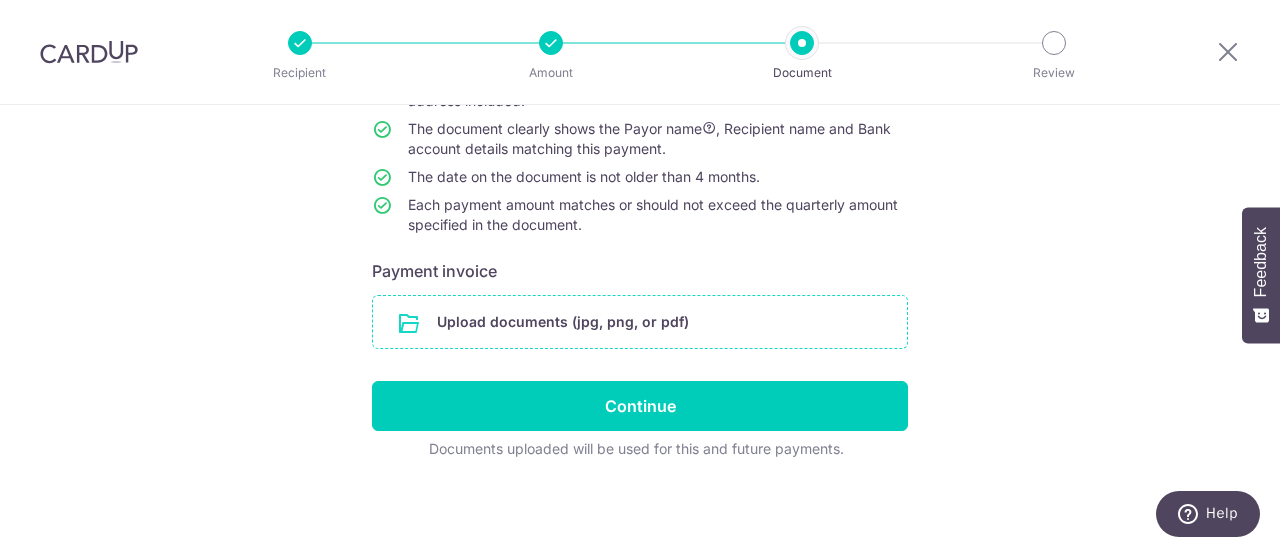 click at bounding box center [640, 322] 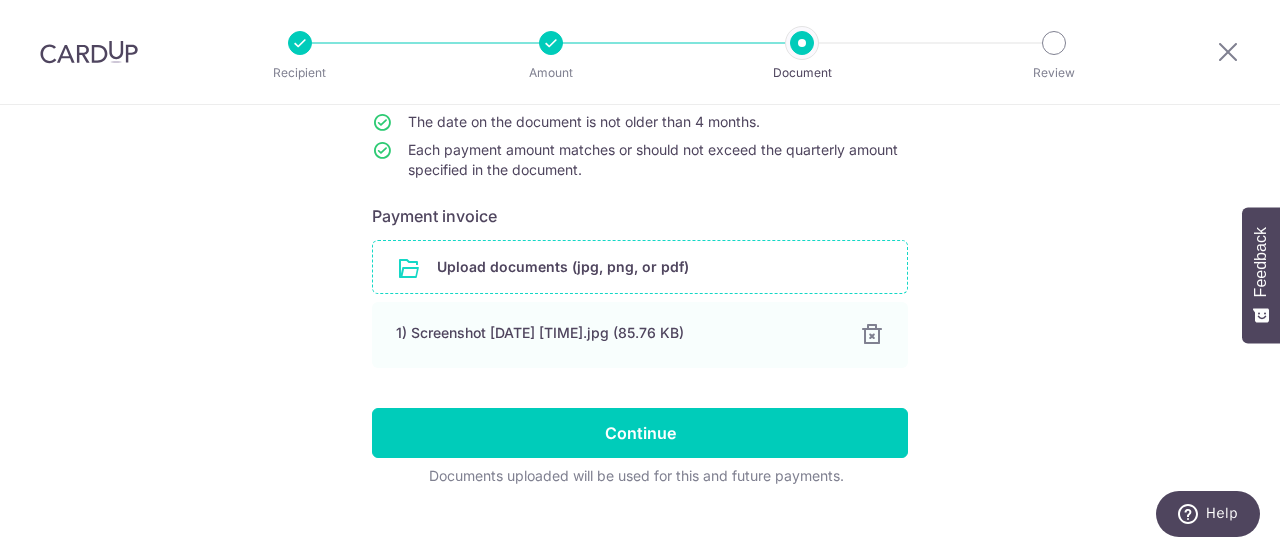 scroll, scrollTop: 314, scrollLeft: 0, axis: vertical 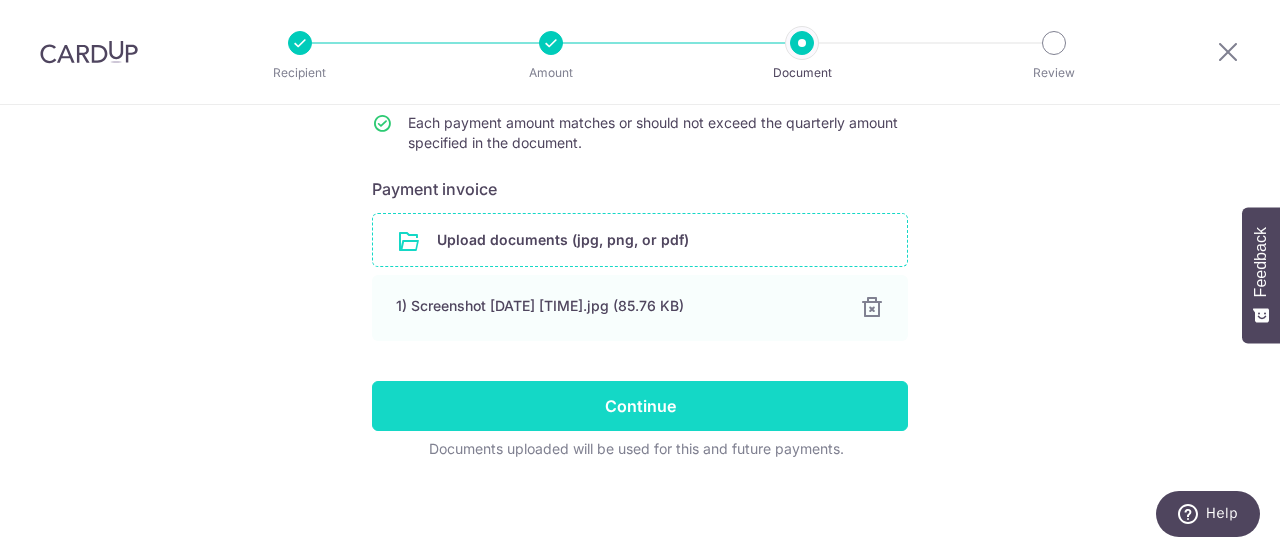 click on "Continue" at bounding box center (640, 406) 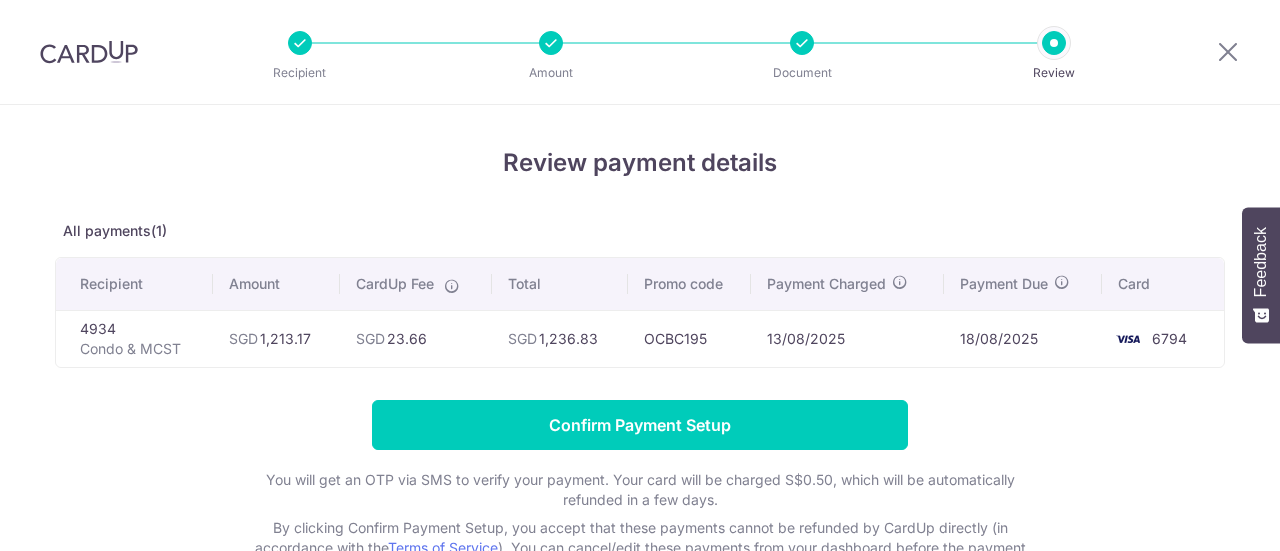 scroll, scrollTop: 0, scrollLeft: 0, axis: both 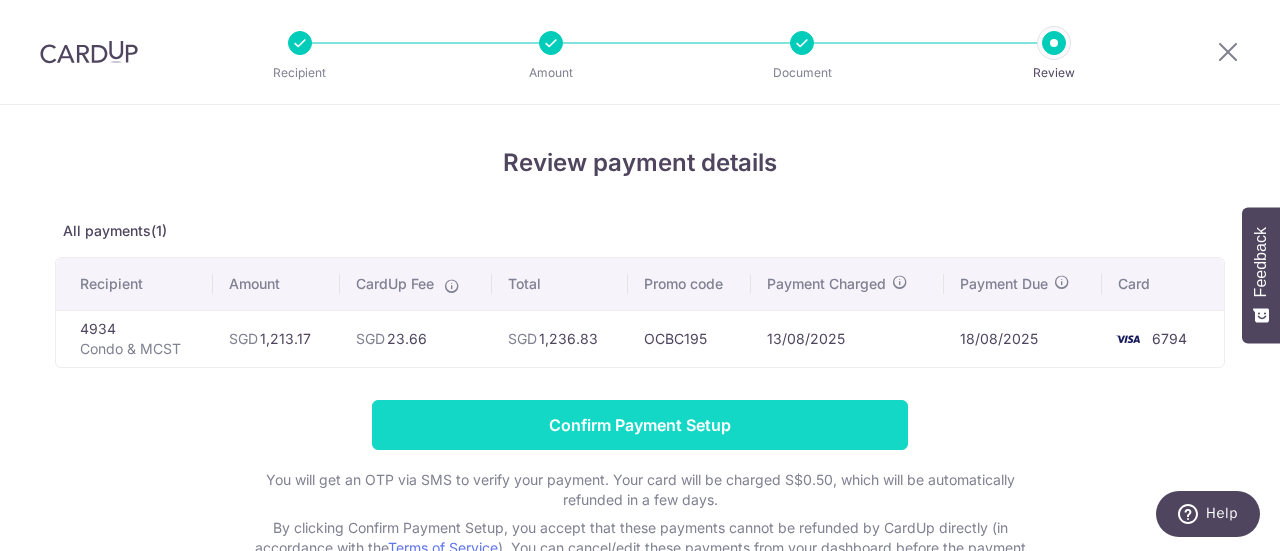 click on "Confirm Payment Setup" at bounding box center (640, 425) 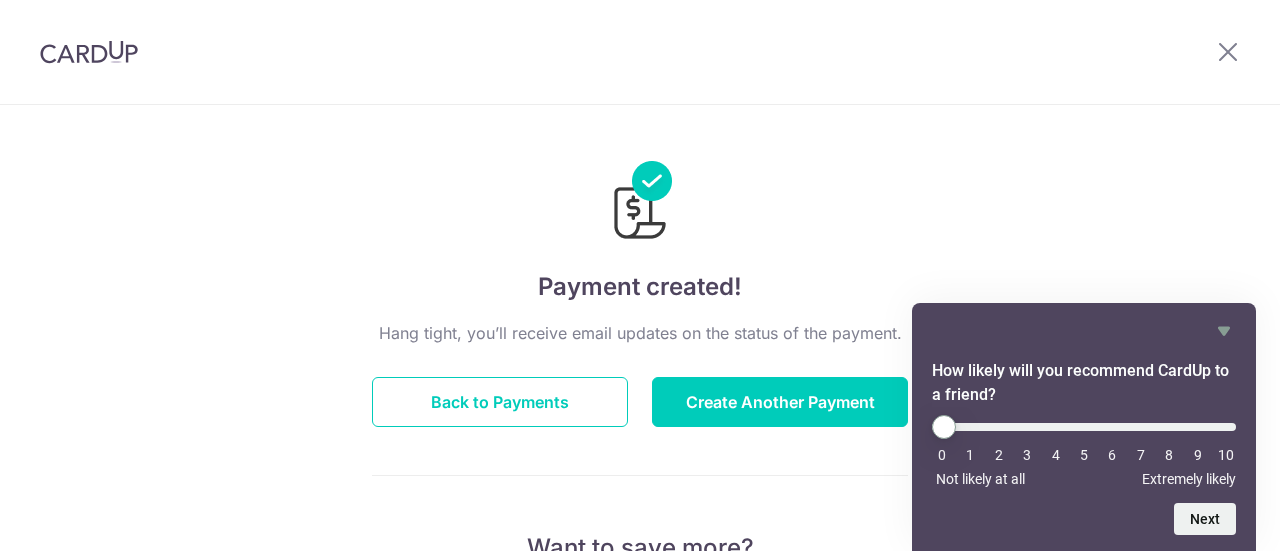 scroll, scrollTop: 0, scrollLeft: 0, axis: both 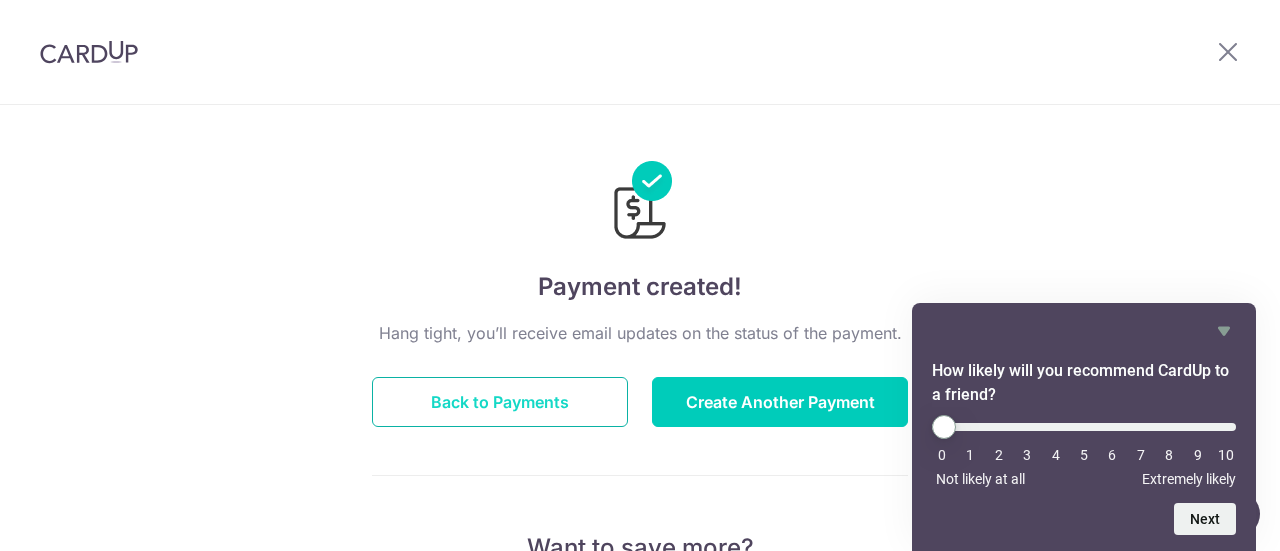 click on "Back to Payments" at bounding box center [500, 402] 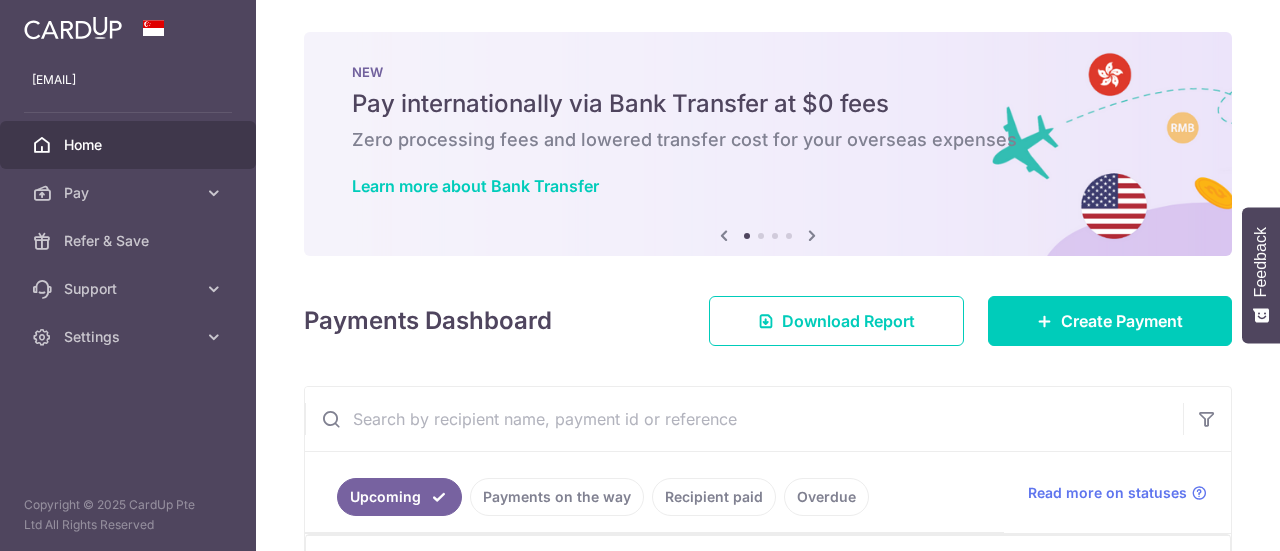 scroll, scrollTop: 0, scrollLeft: 0, axis: both 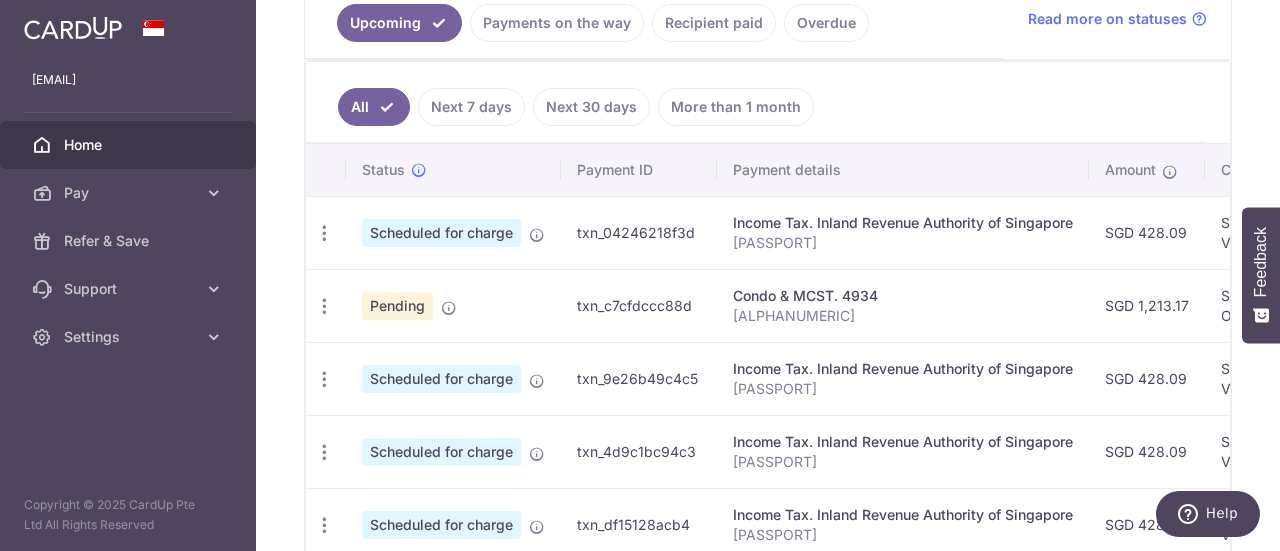click on "Recipient paid" at bounding box center (714, 23) 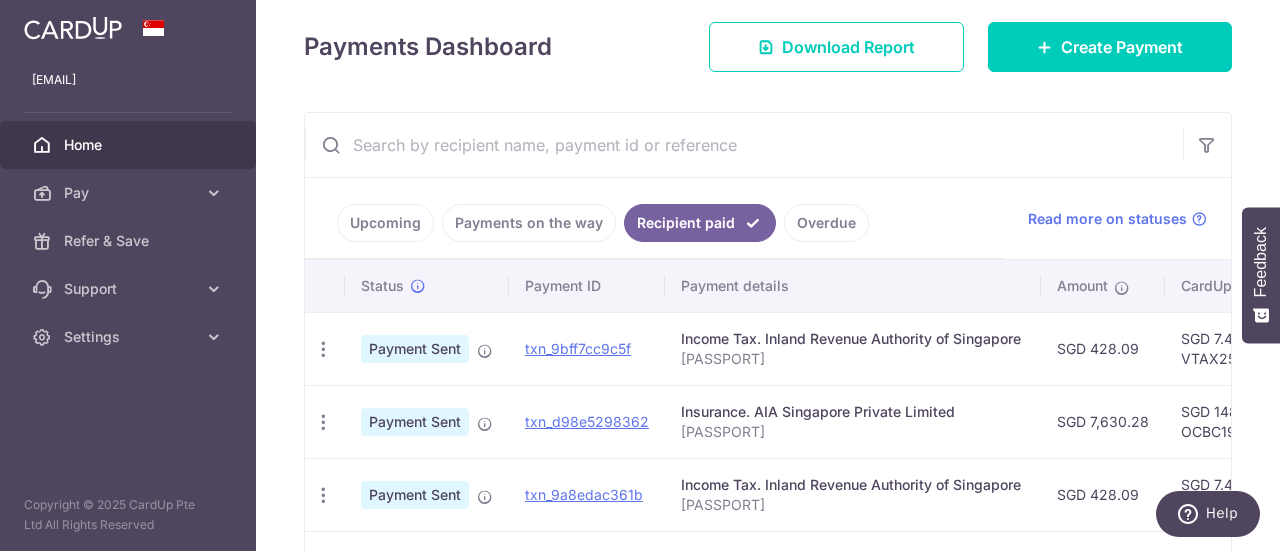 scroll, scrollTop: 74, scrollLeft: 0, axis: vertical 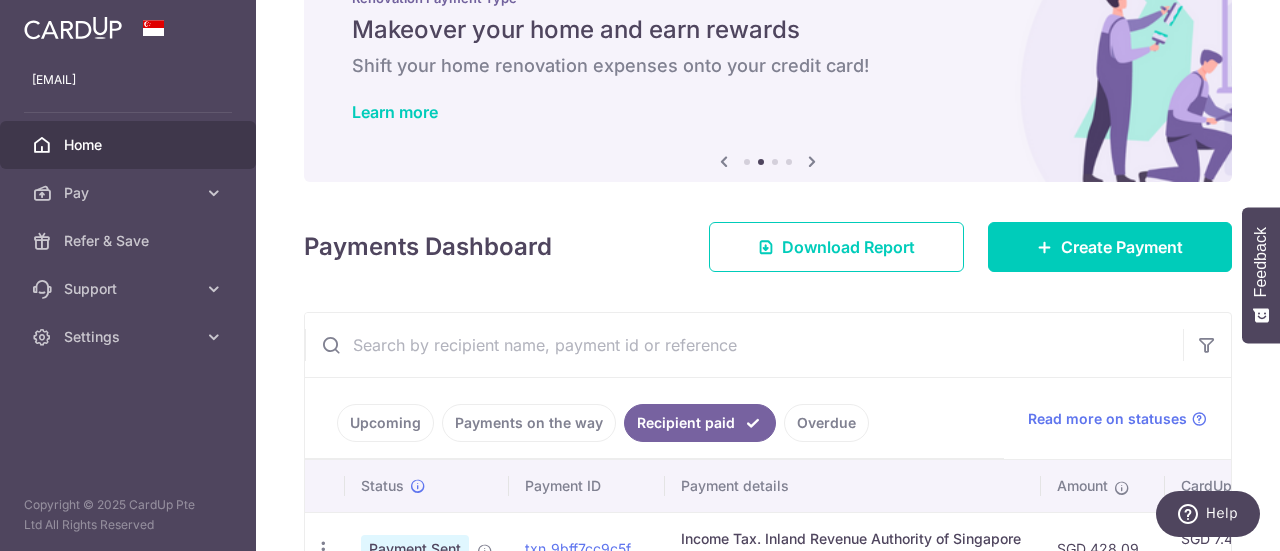 click on "Upcoming" at bounding box center (385, 423) 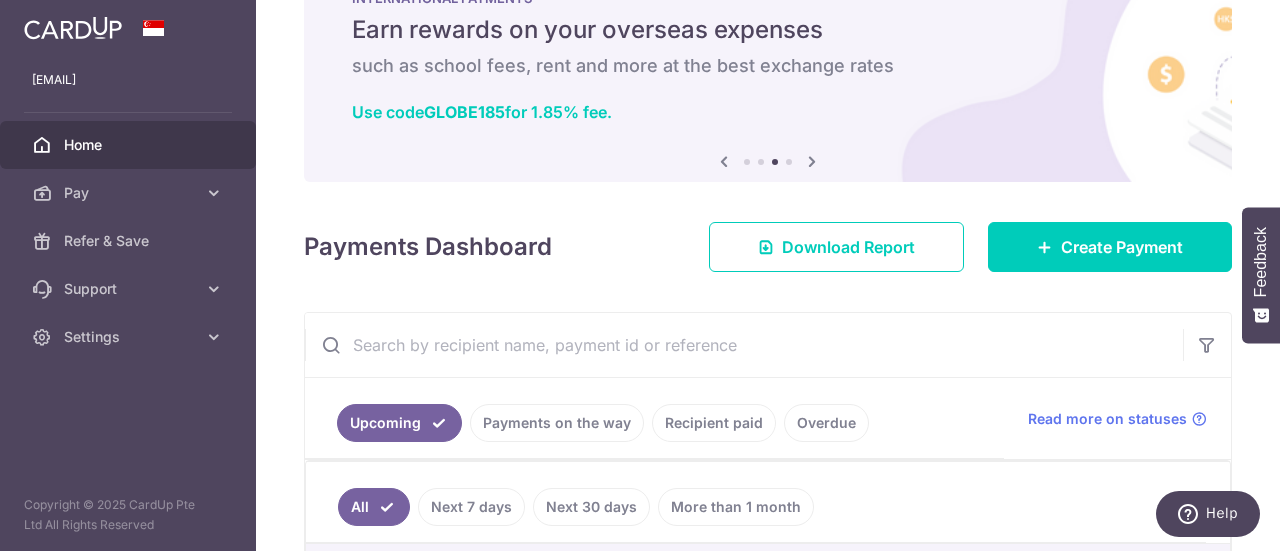 scroll, scrollTop: 0, scrollLeft: 0, axis: both 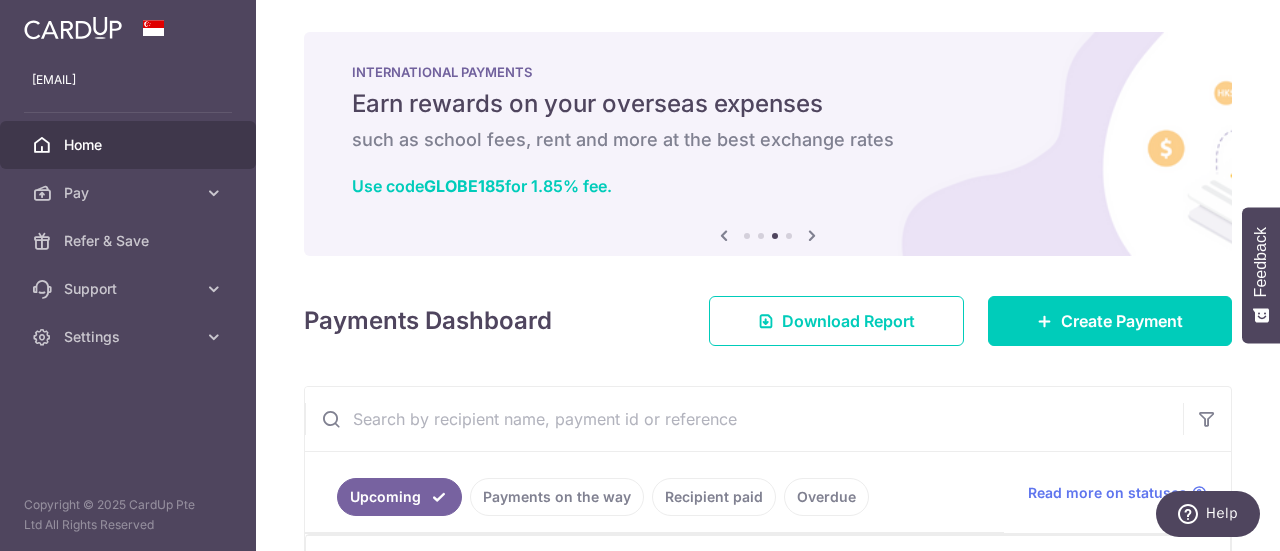 click on "Home" at bounding box center (130, 145) 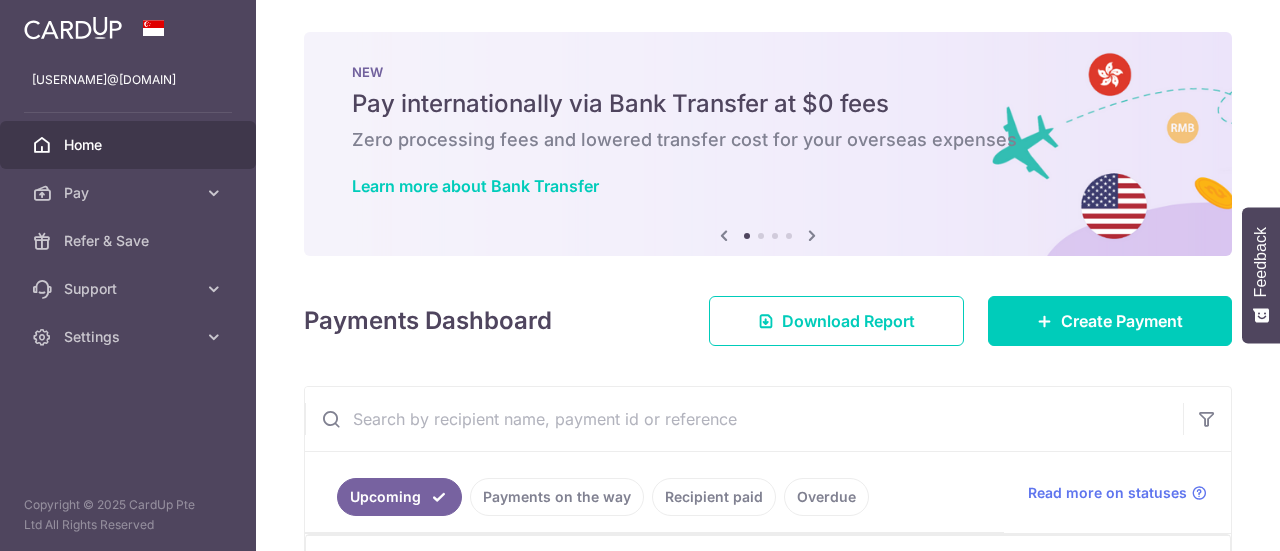 scroll, scrollTop: 0, scrollLeft: 0, axis: both 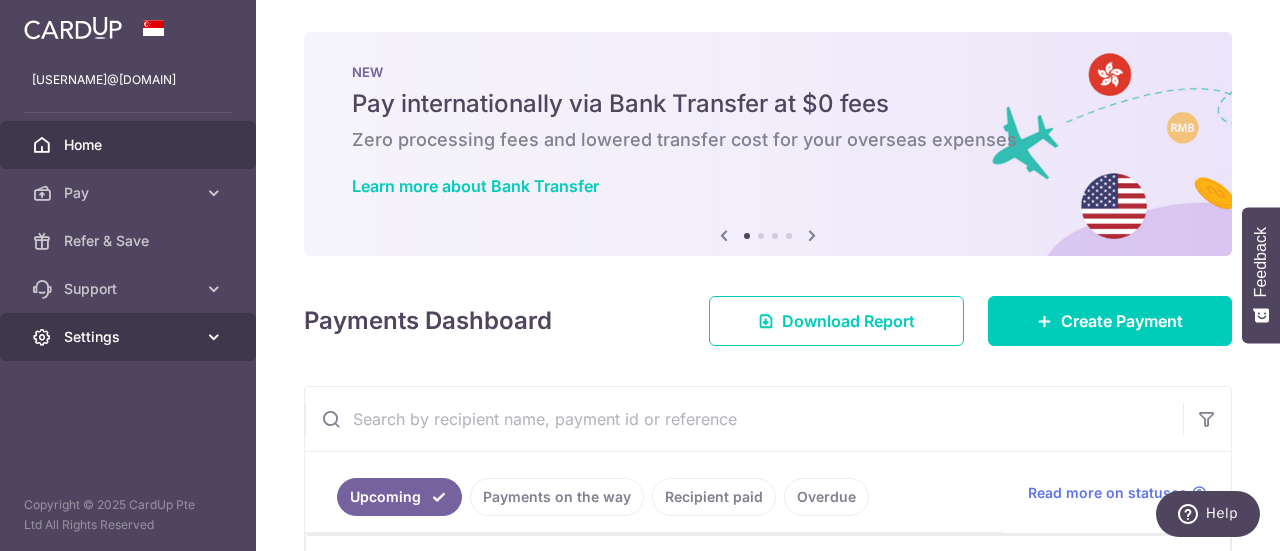 click at bounding box center (214, 337) 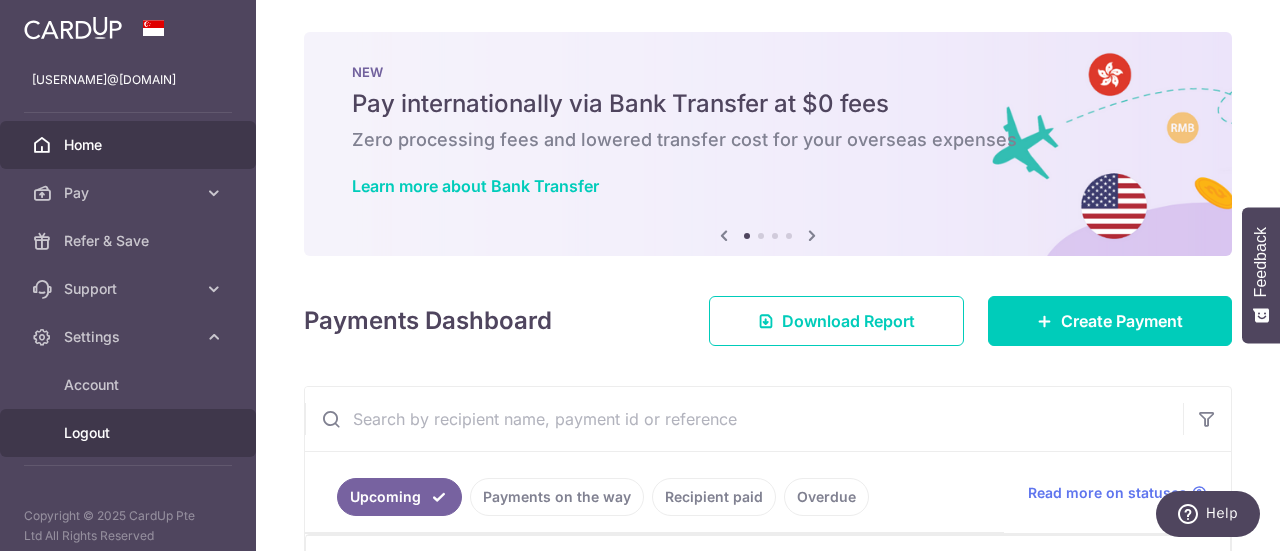 click on "Logout" at bounding box center [130, 433] 